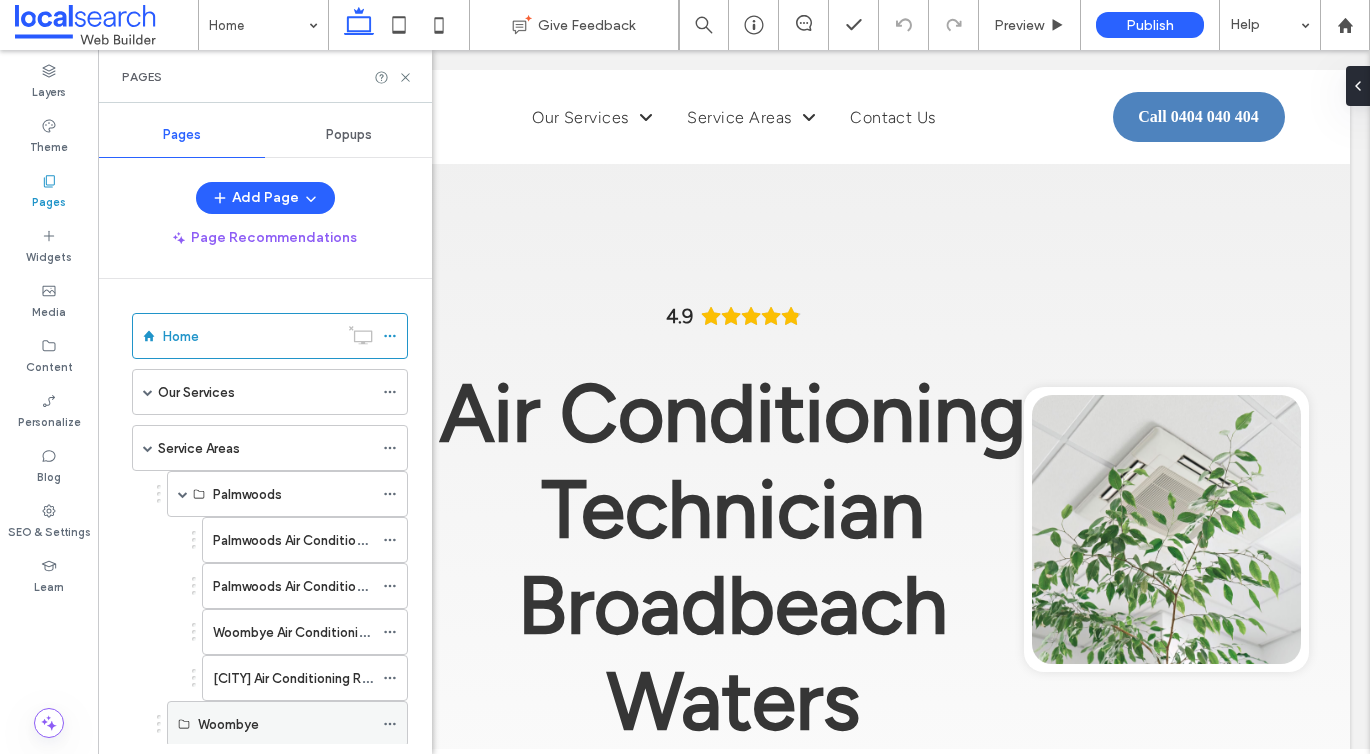 scroll, scrollTop: 0, scrollLeft: 0, axis: both 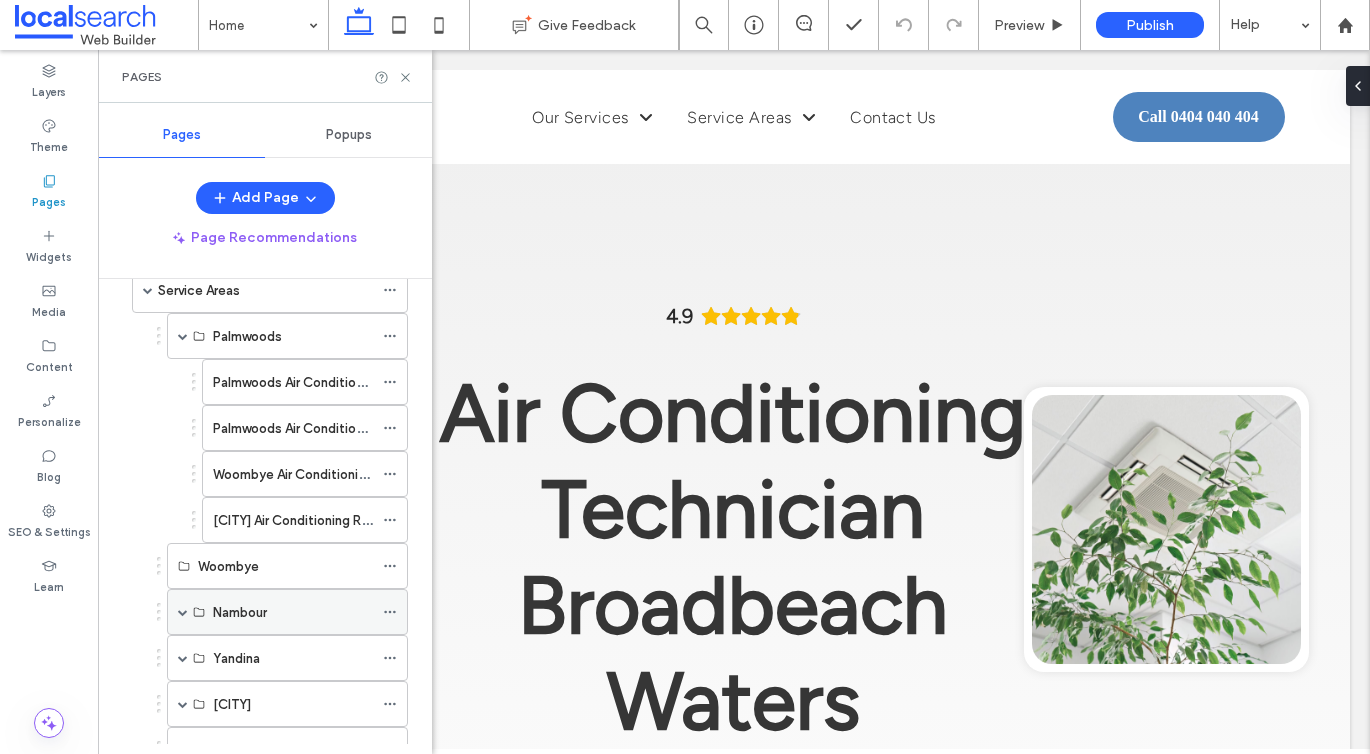 click at bounding box center [183, 612] 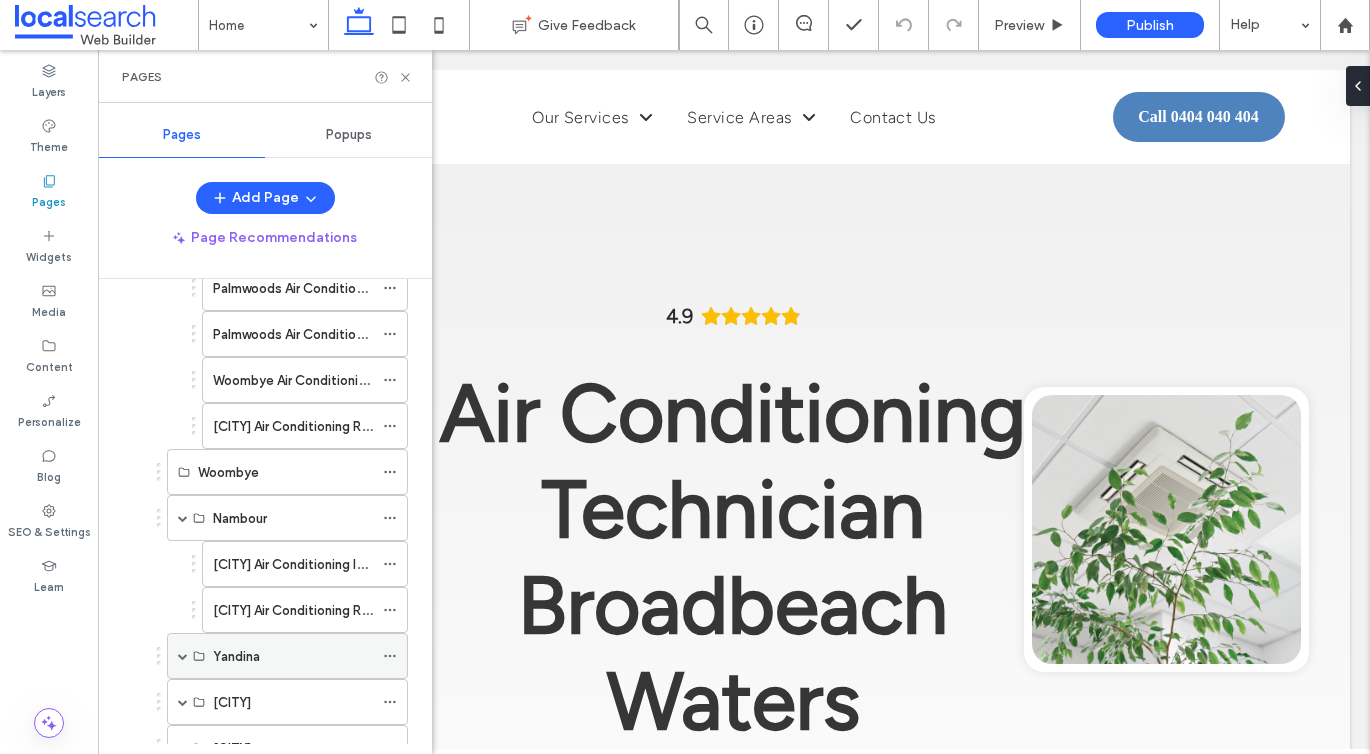 click at bounding box center [183, 656] 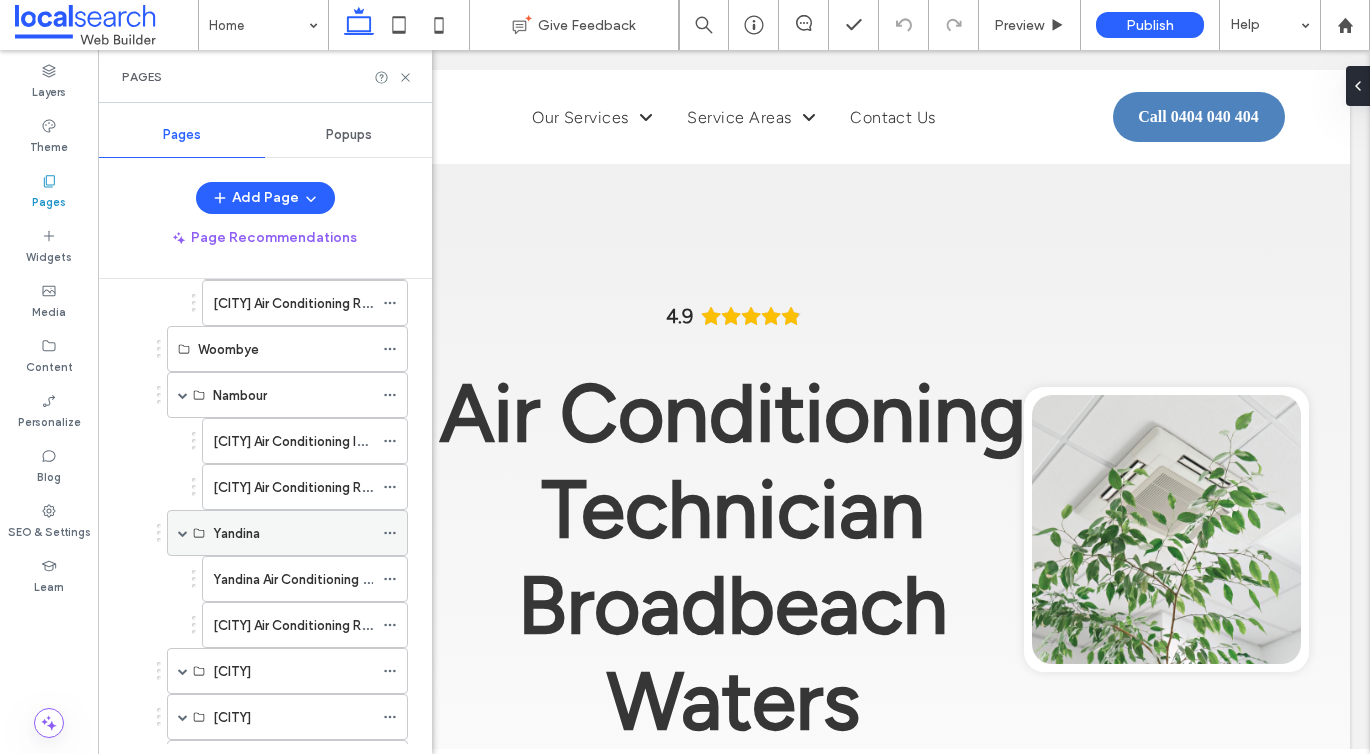 scroll, scrollTop: 413, scrollLeft: 0, axis: vertical 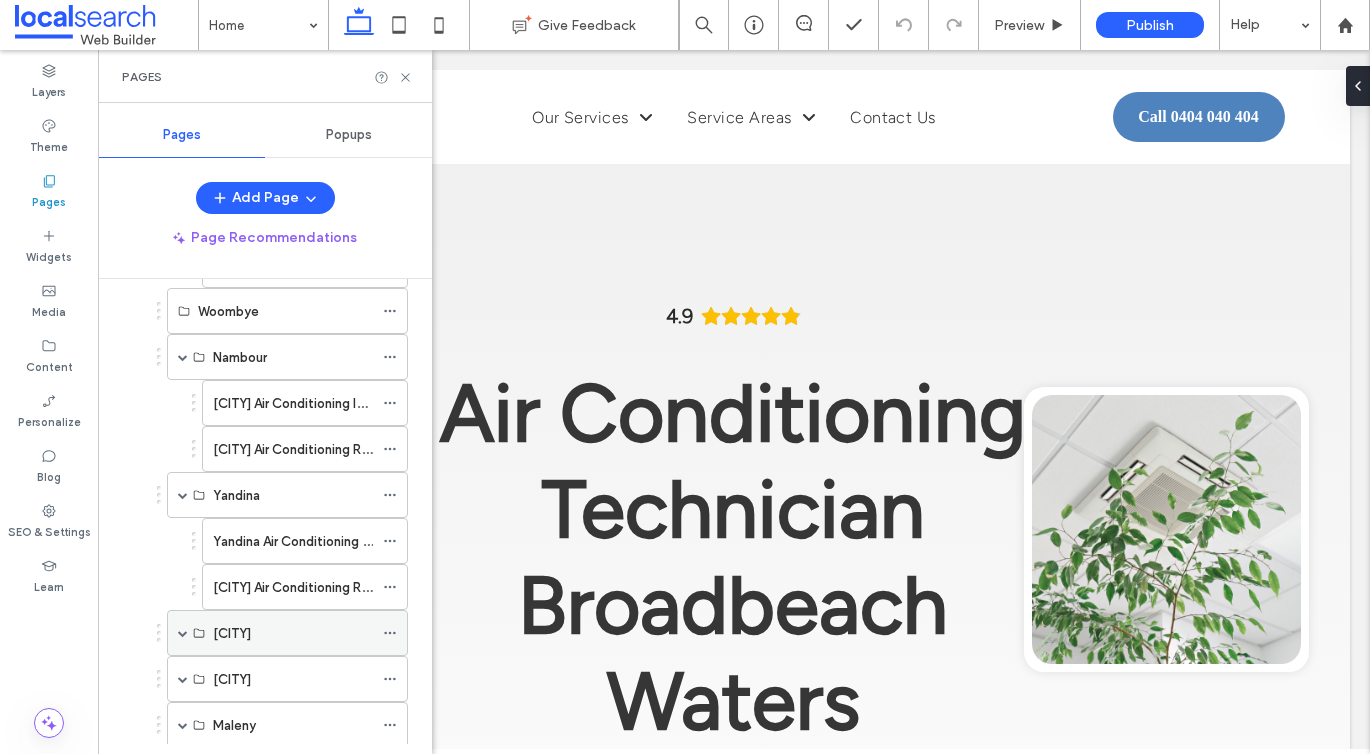 click at bounding box center [183, 633] 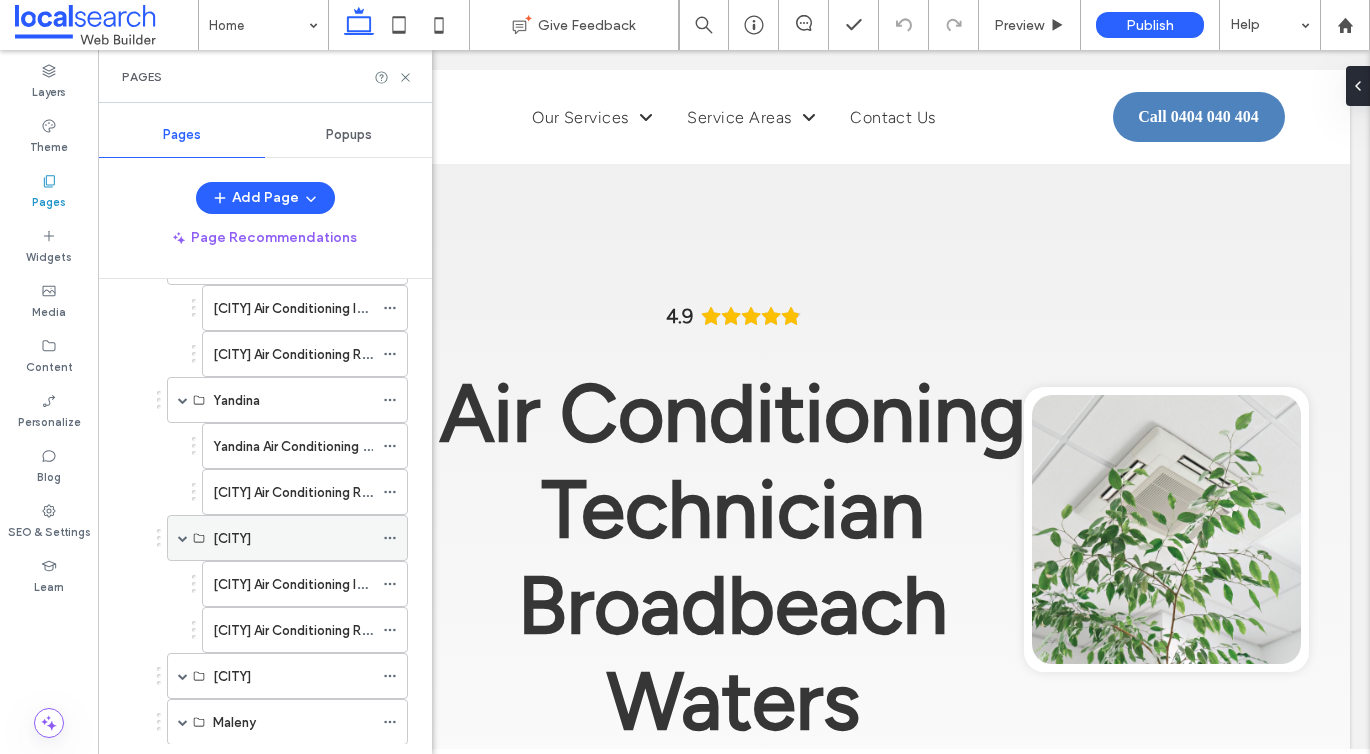 scroll, scrollTop: 599, scrollLeft: 0, axis: vertical 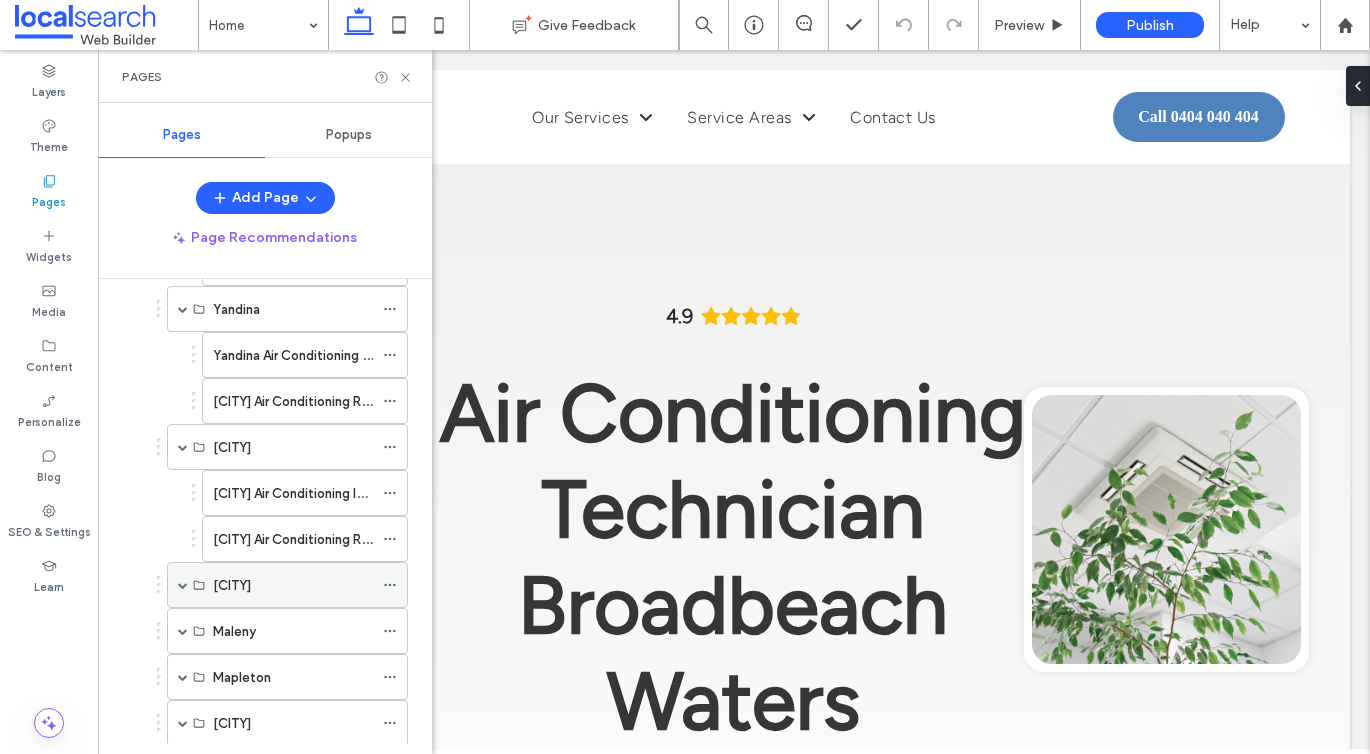 click at bounding box center [183, 585] 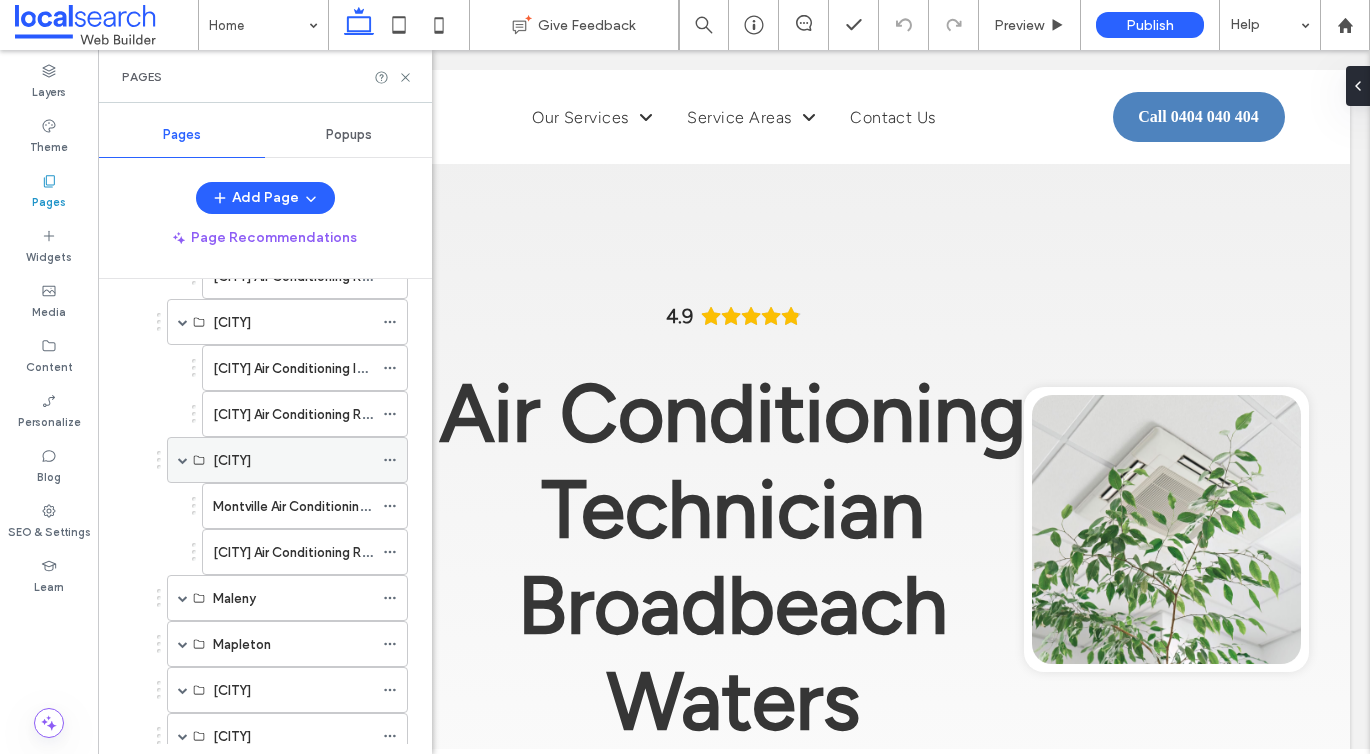 scroll, scrollTop: 751, scrollLeft: 0, axis: vertical 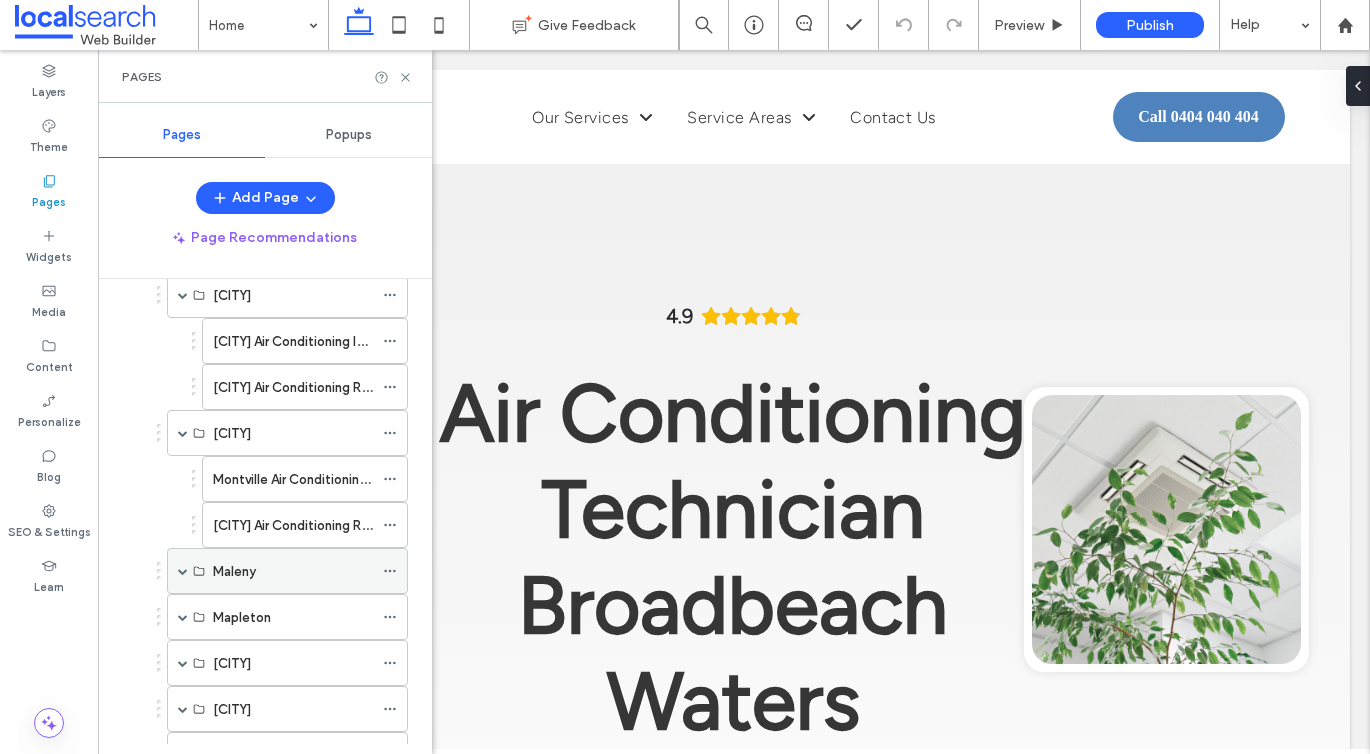 click at bounding box center (183, 571) 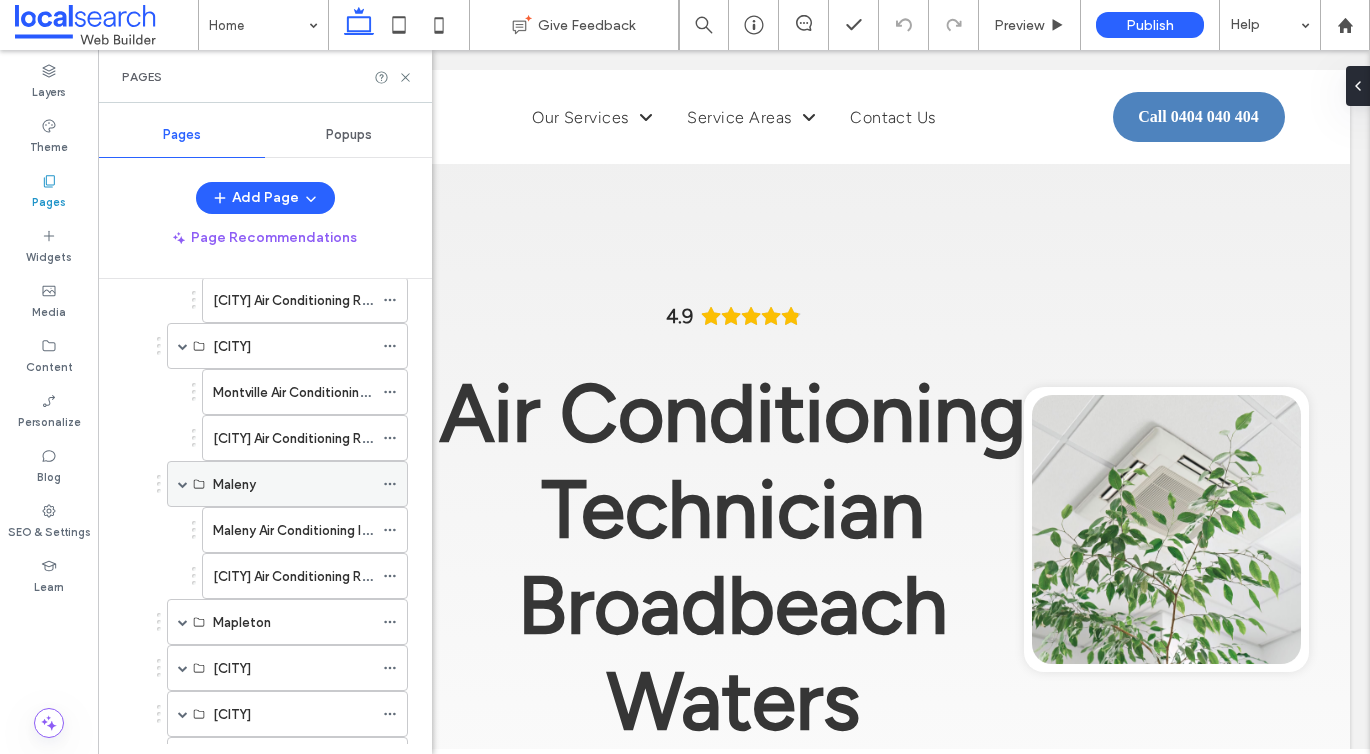 scroll, scrollTop: 851, scrollLeft: 0, axis: vertical 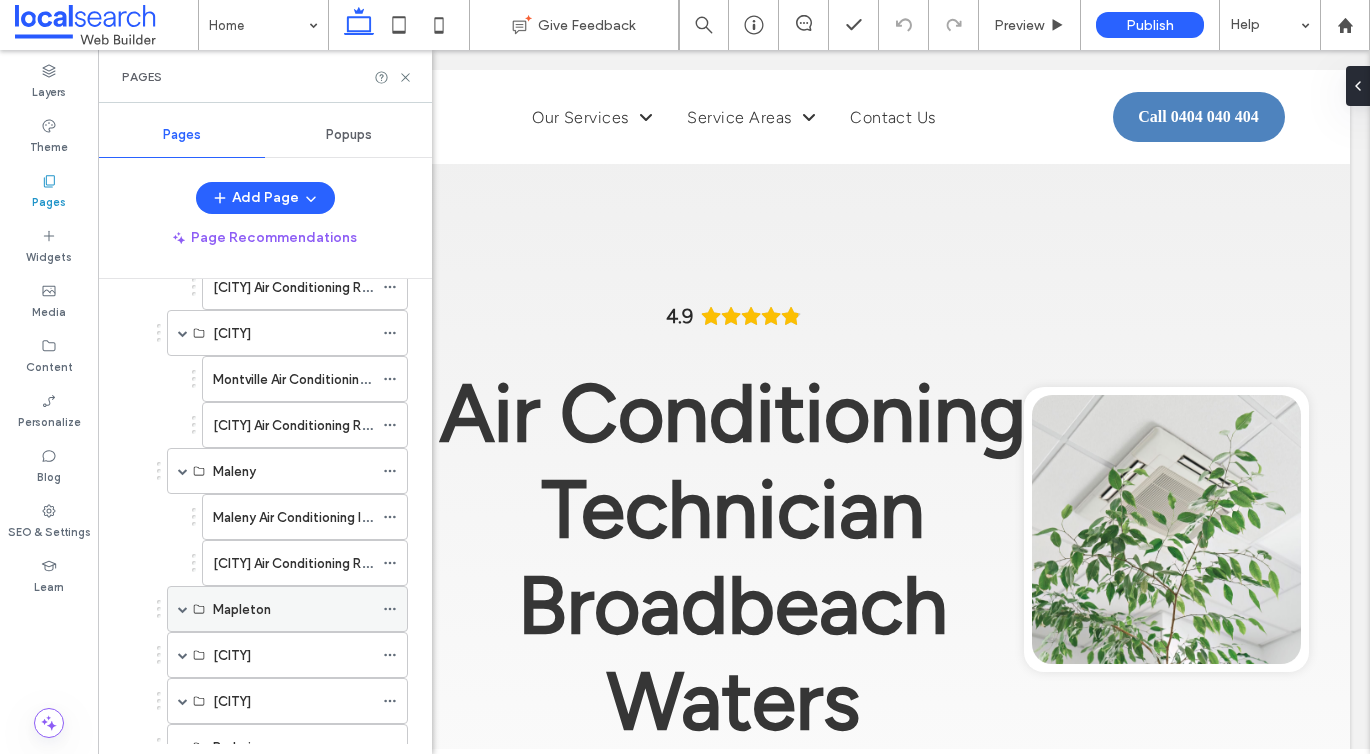 click at bounding box center [183, 609] 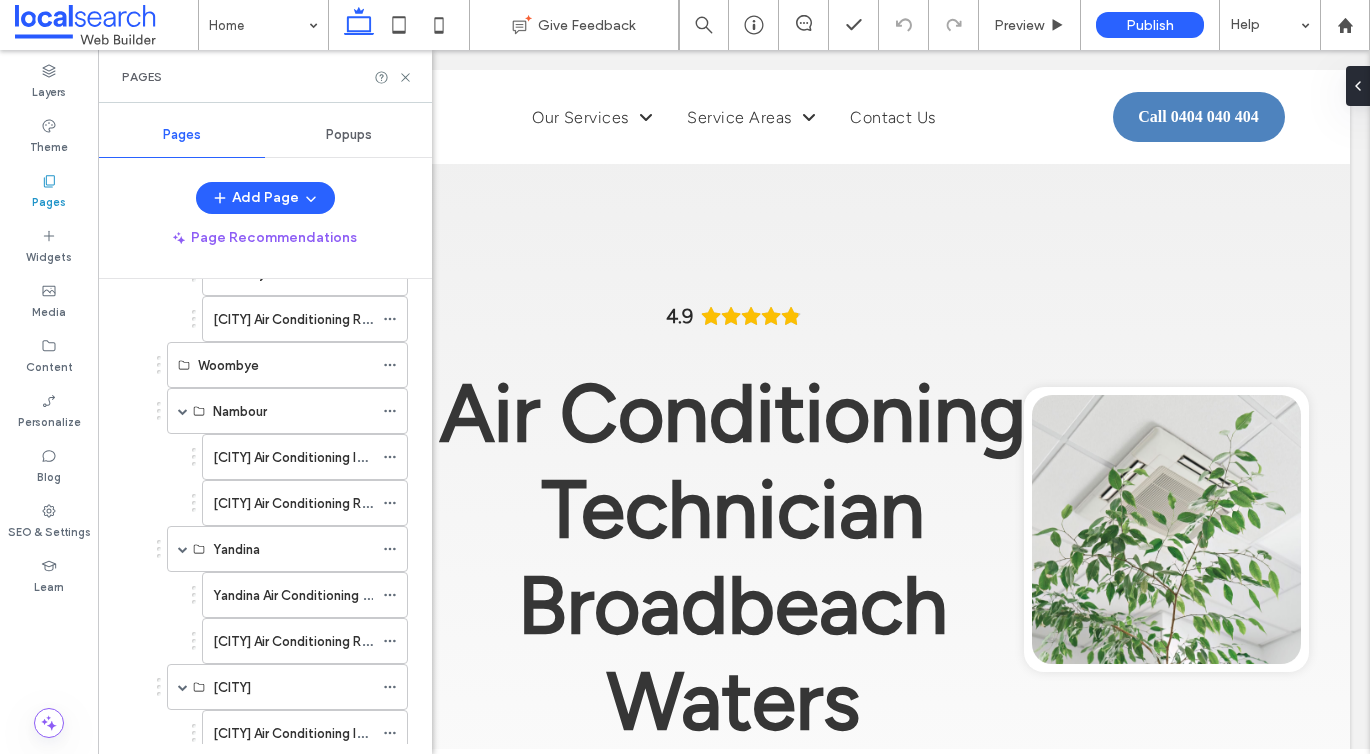 scroll, scrollTop: 0, scrollLeft: 0, axis: both 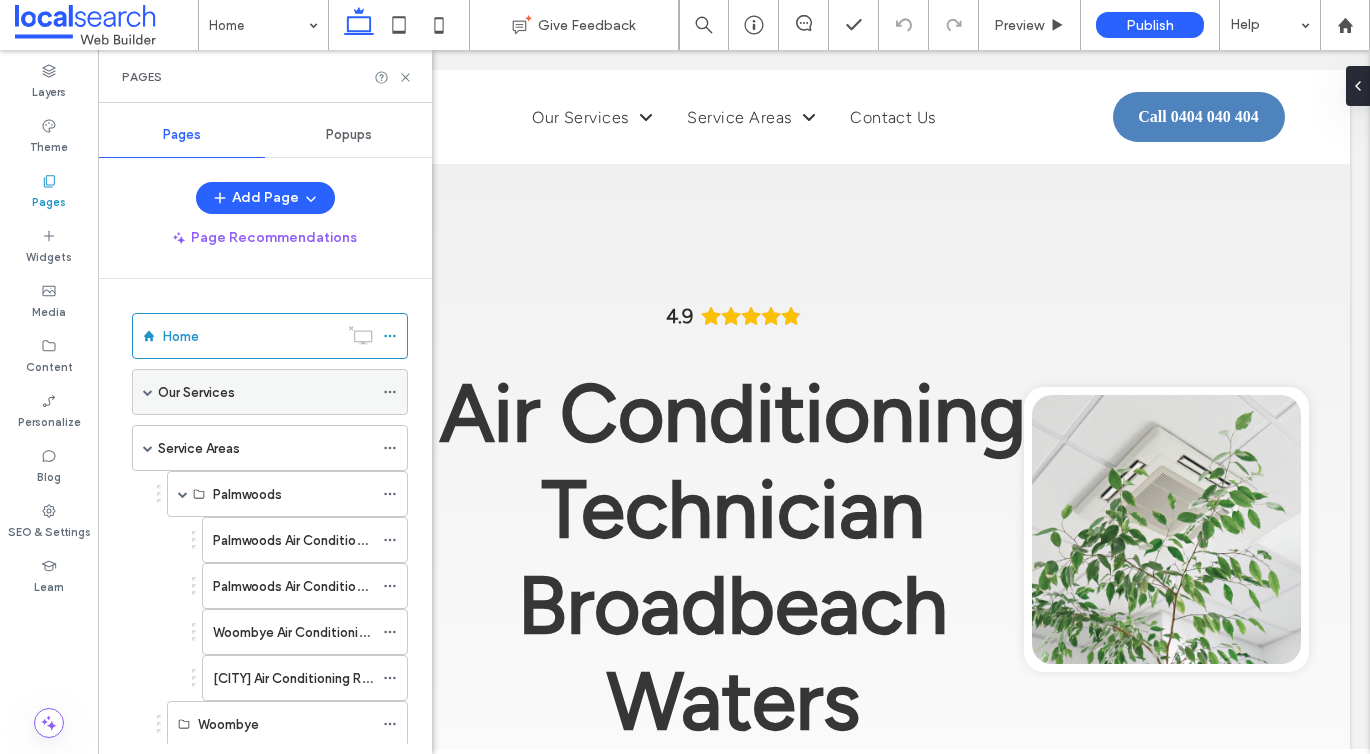 click on "Our Services" at bounding box center (270, 392) 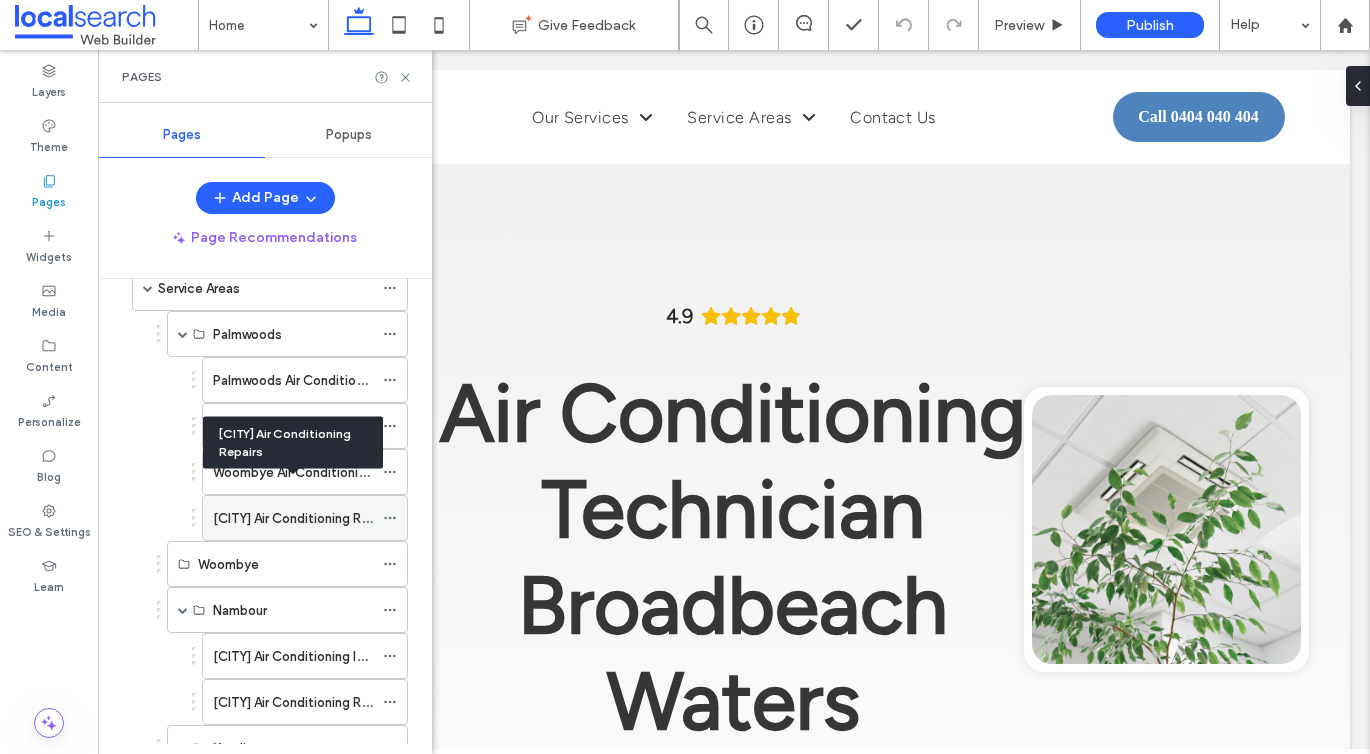 scroll, scrollTop: 524, scrollLeft: 0, axis: vertical 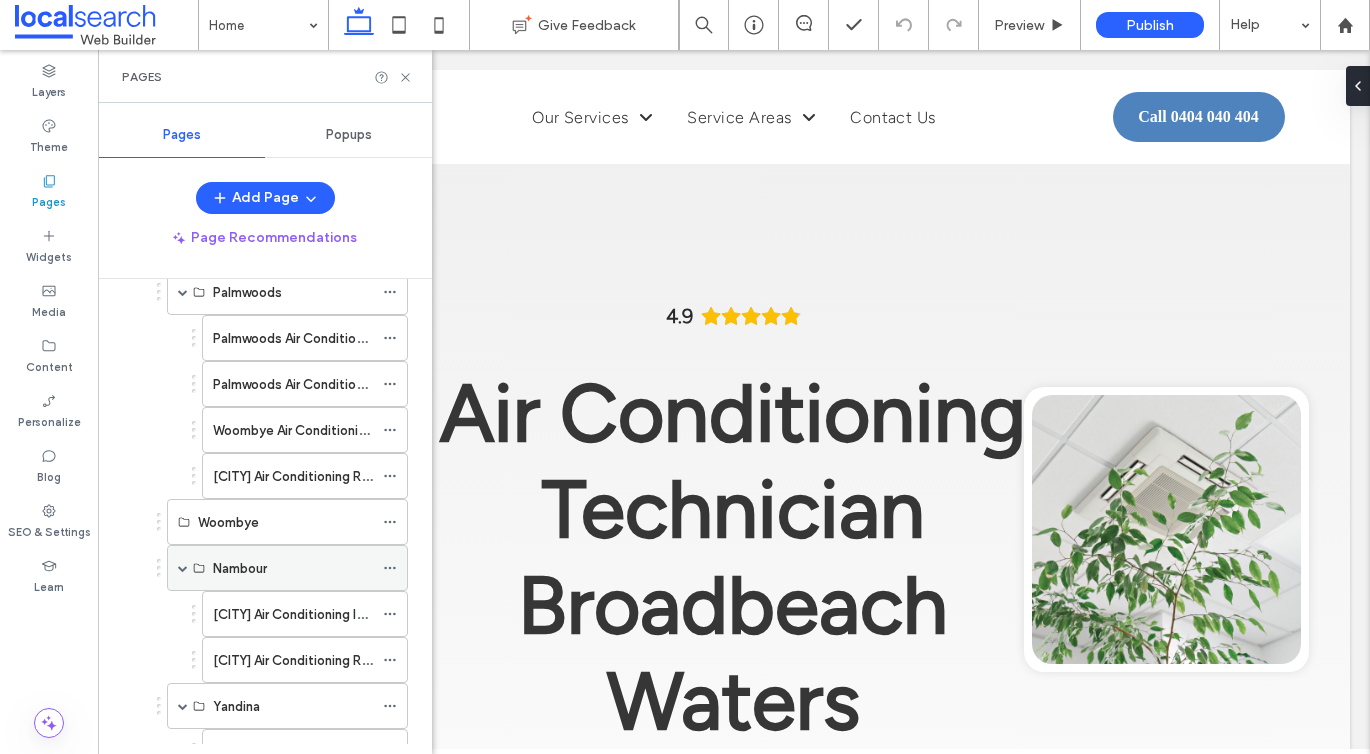 click on "Nambour" at bounding box center [240, 568] 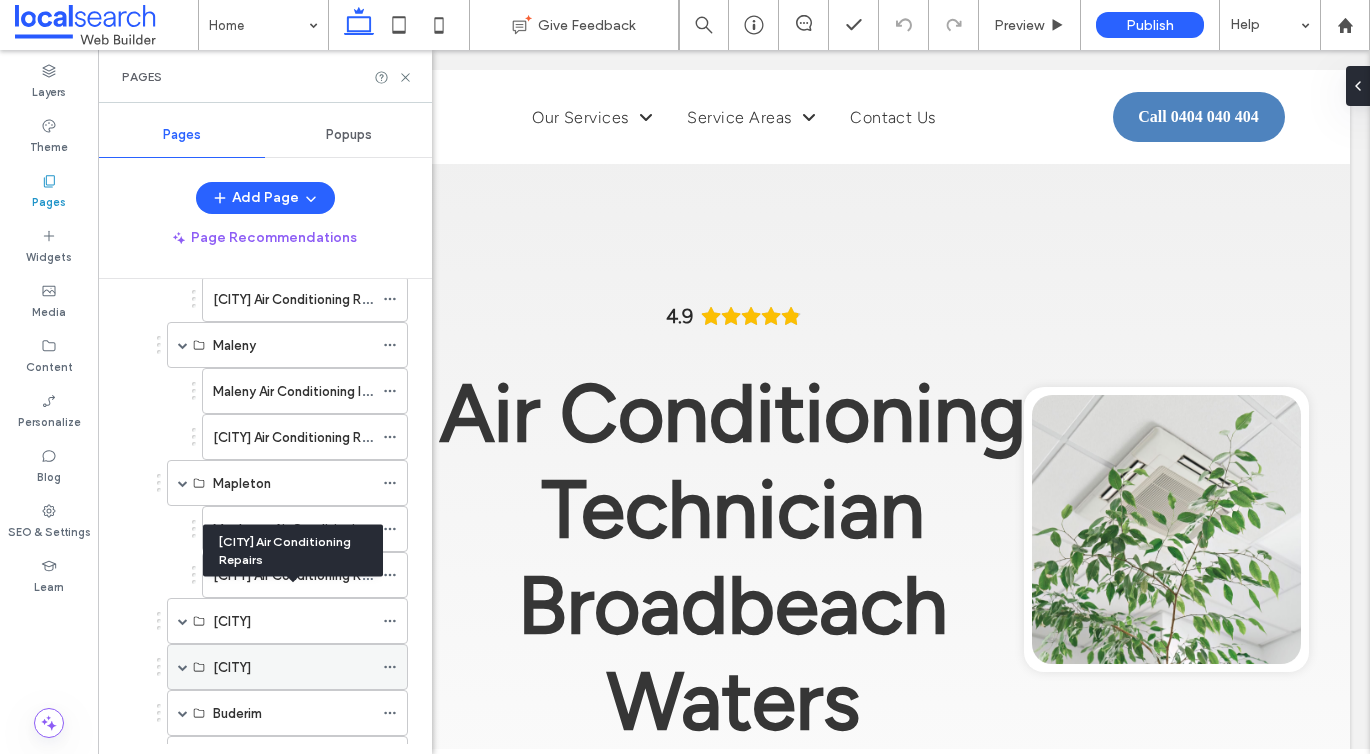scroll, scrollTop: 1308, scrollLeft: 0, axis: vertical 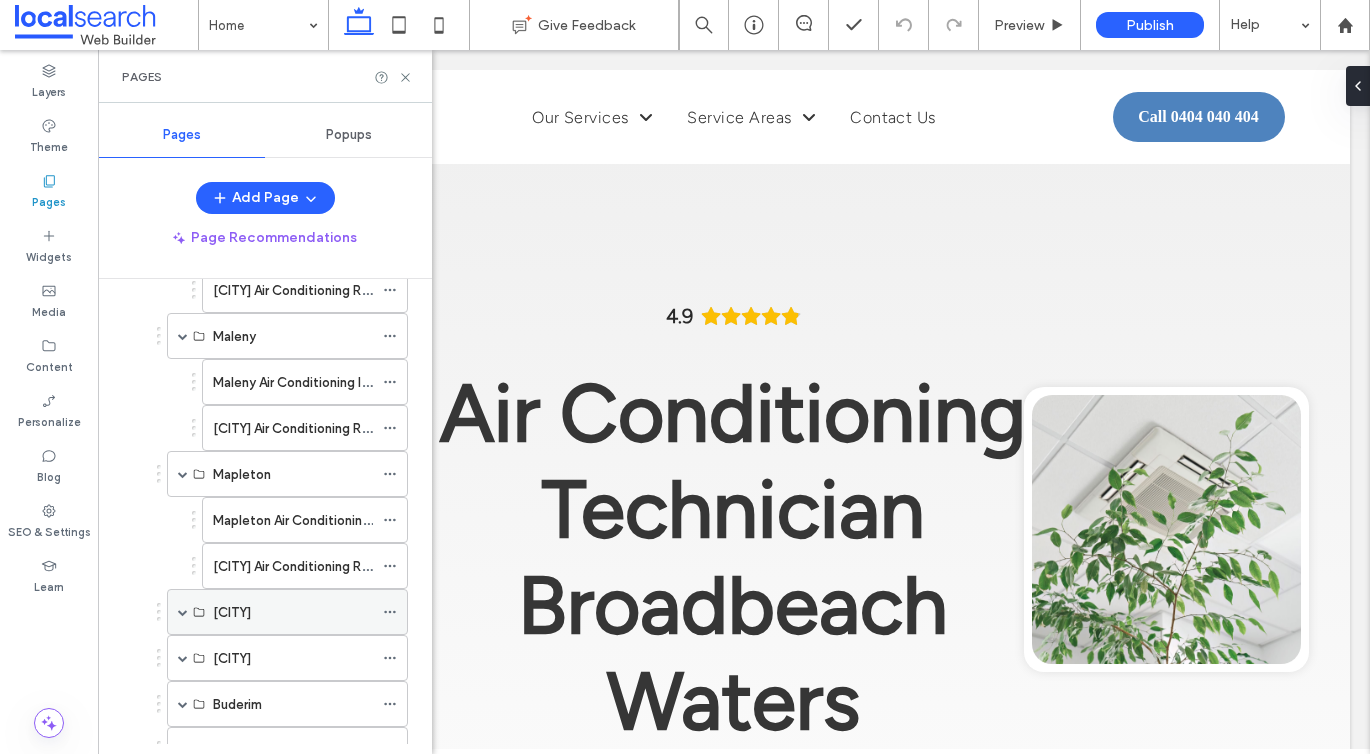 click on "[CITY]" at bounding box center (287, 612) 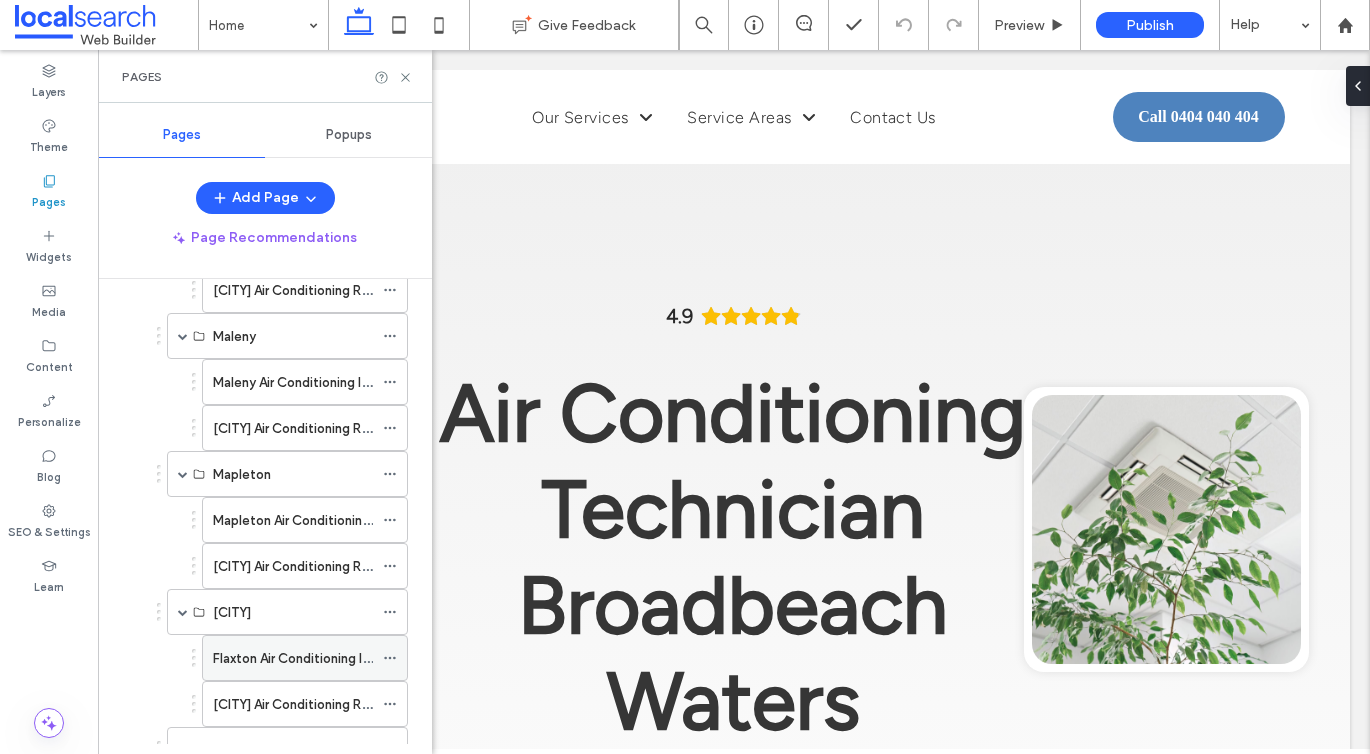 scroll, scrollTop: 1405, scrollLeft: 0, axis: vertical 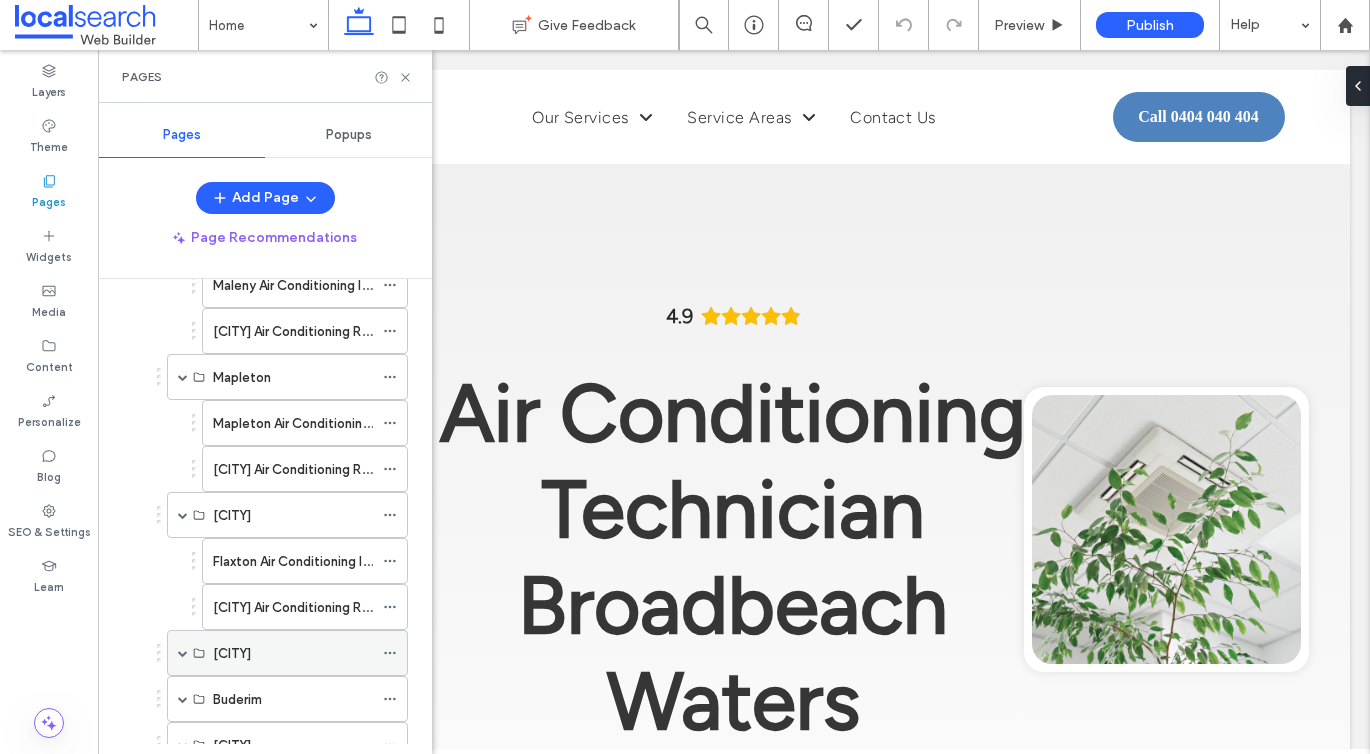 click at bounding box center [183, 653] 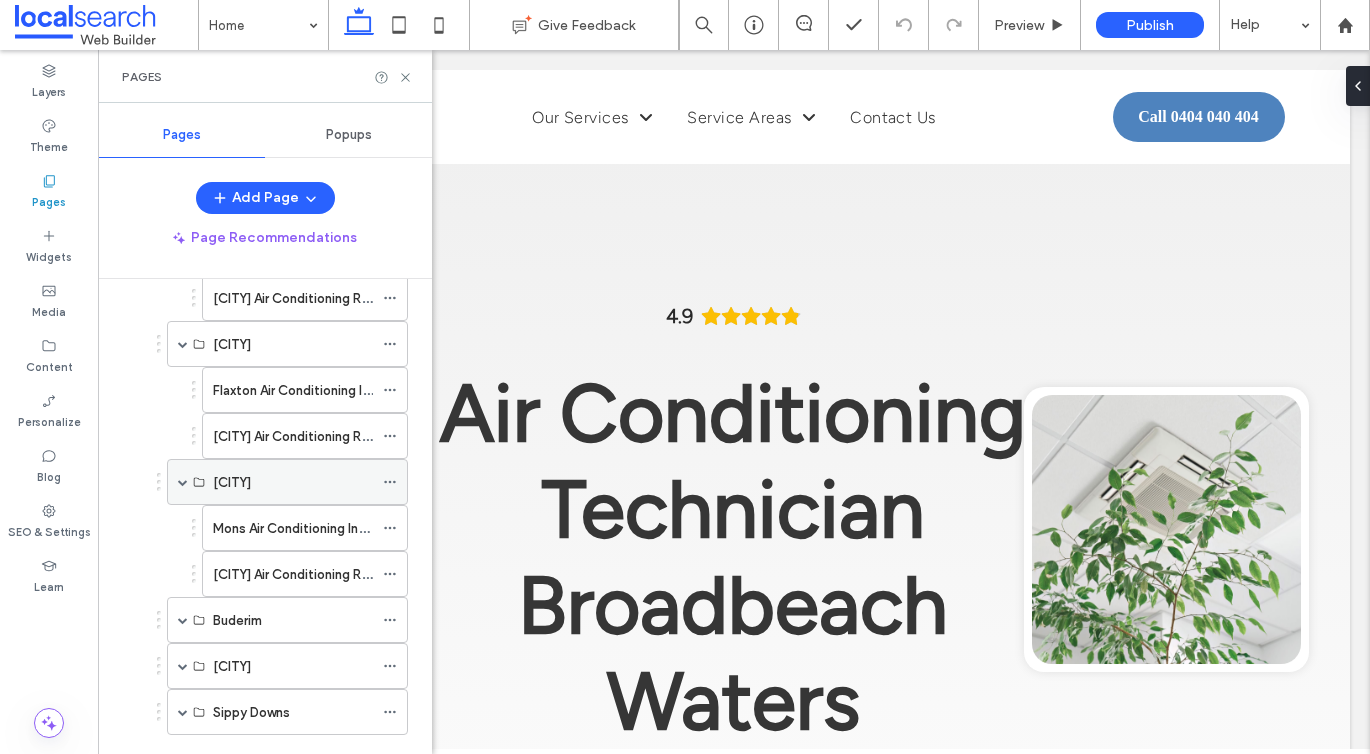 scroll, scrollTop: 1588, scrollLeft: 0, axis: vertical 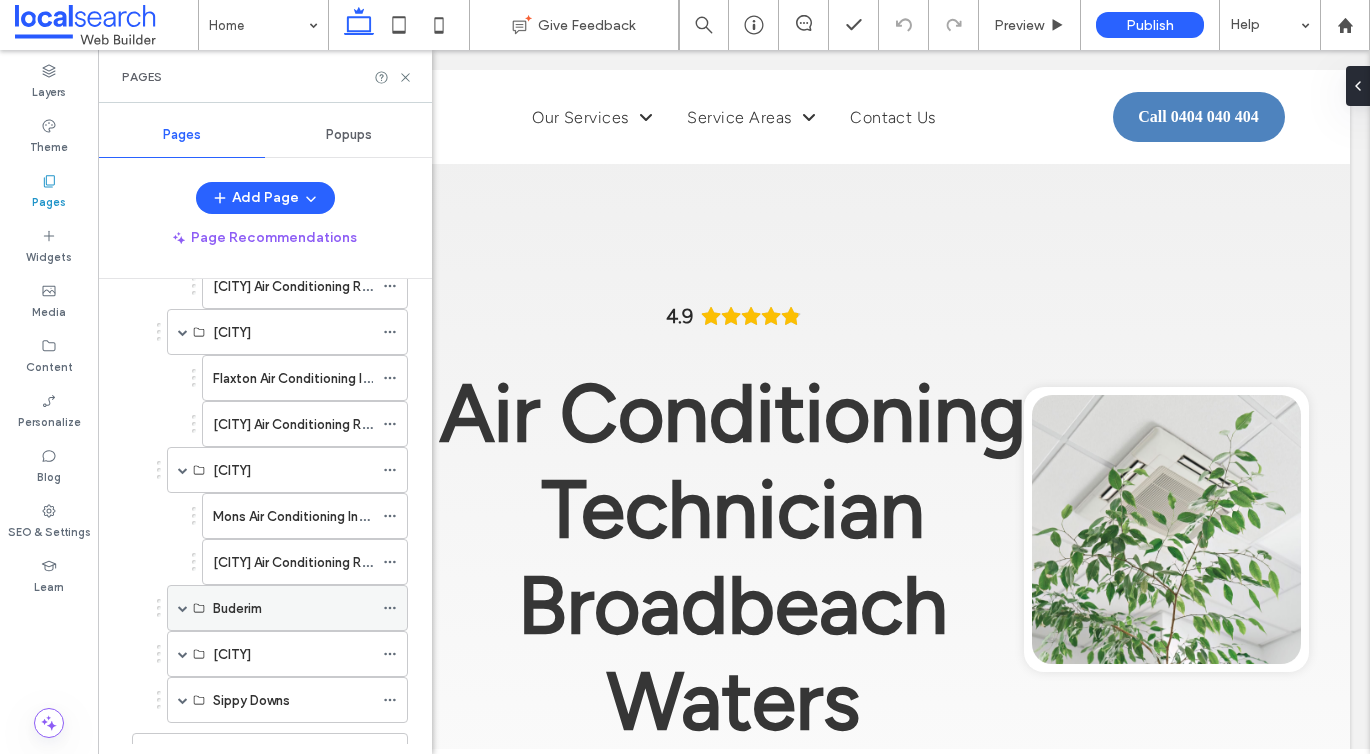 click at bounding box center [183, 608] 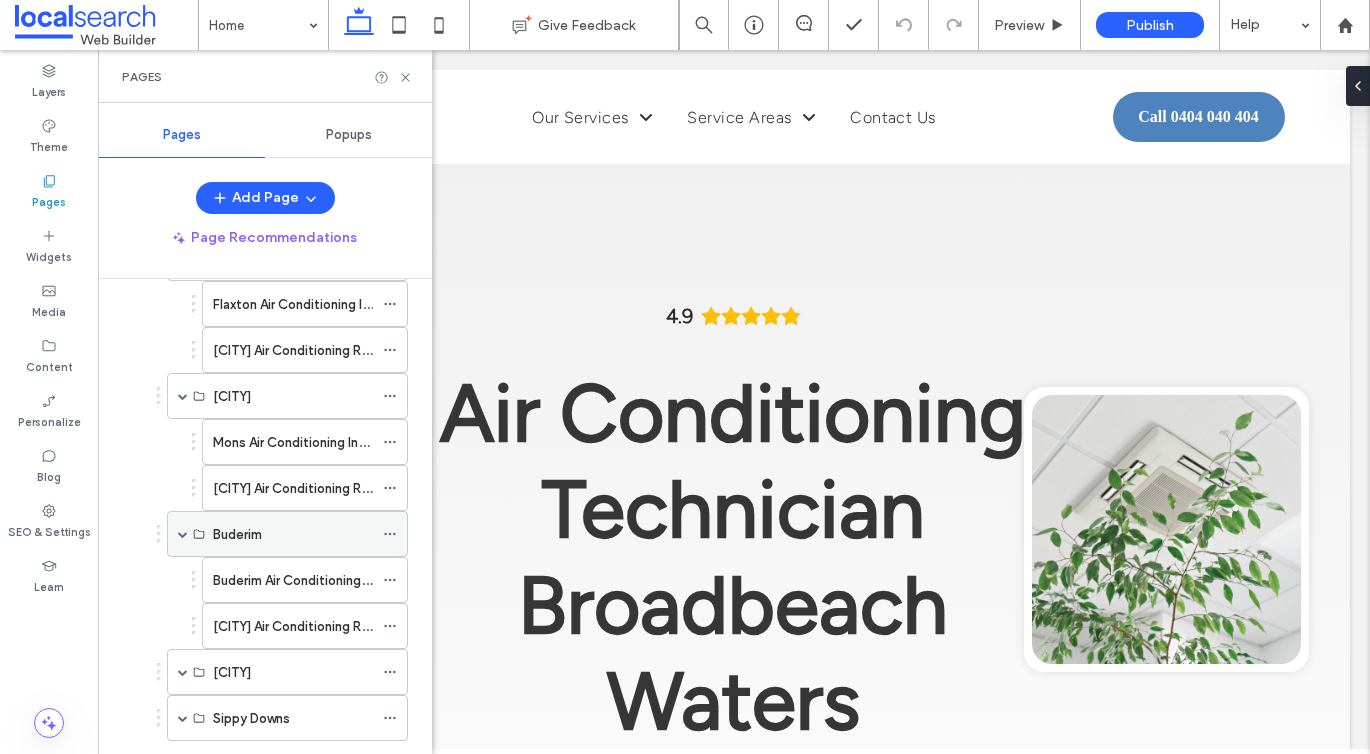 scroll, scrollTop: 1697, scrollLeft: 0, axis: vertical 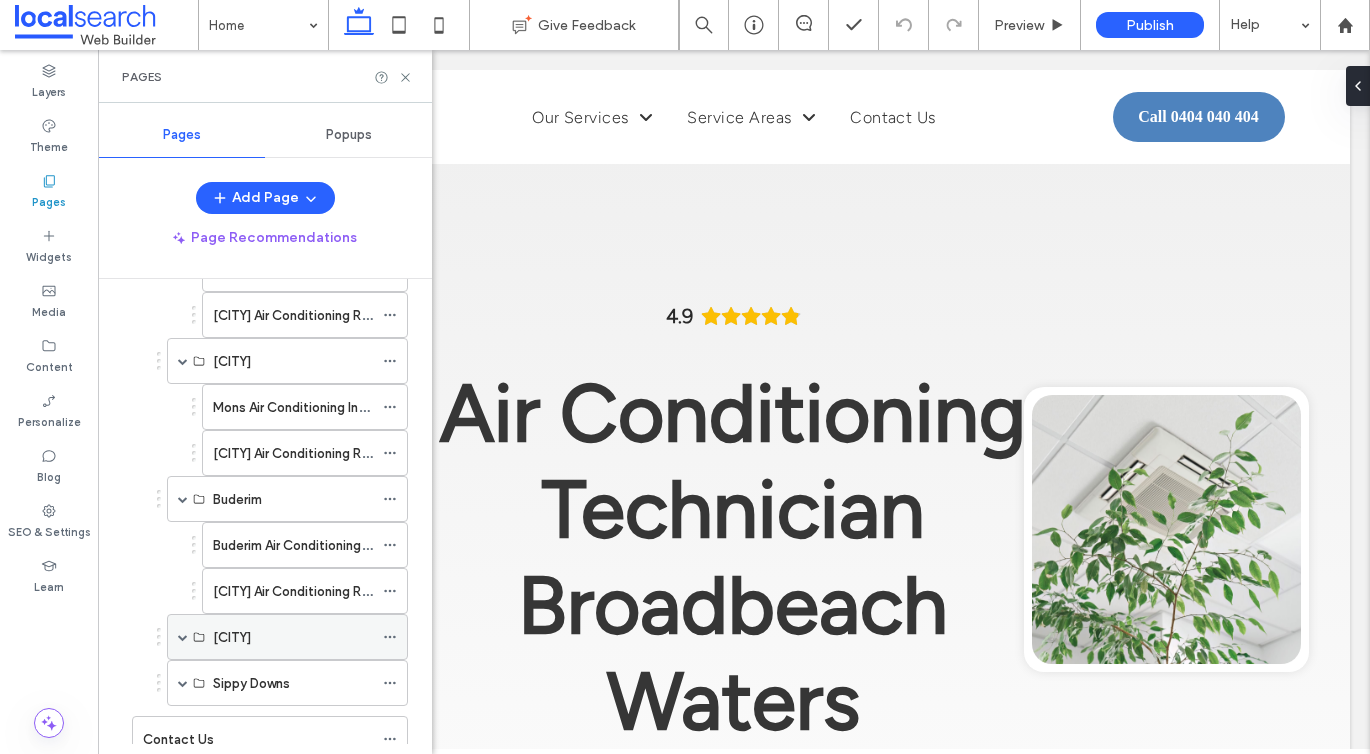click on "[CITY]" at bounding box center [287, 637] 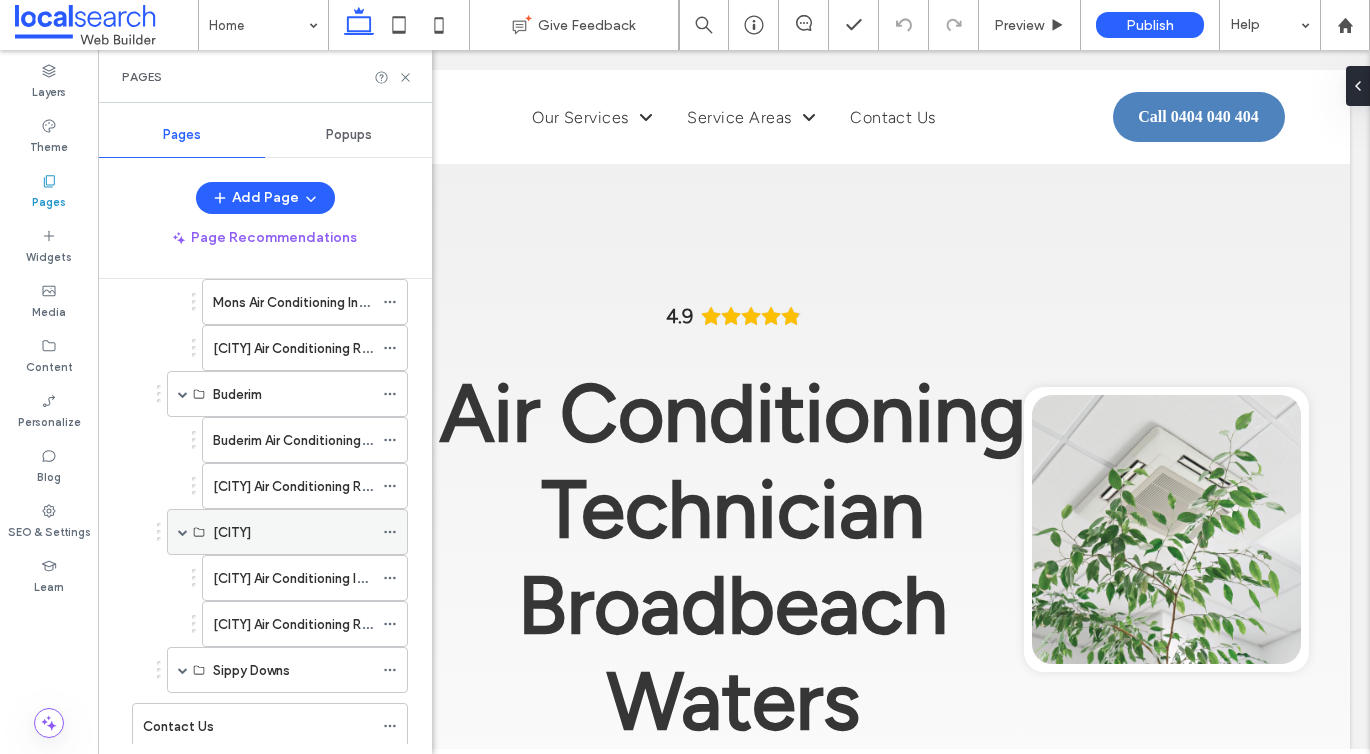 scroll, scrollTop: 1819, scrollLeft: 0, axis: vertical 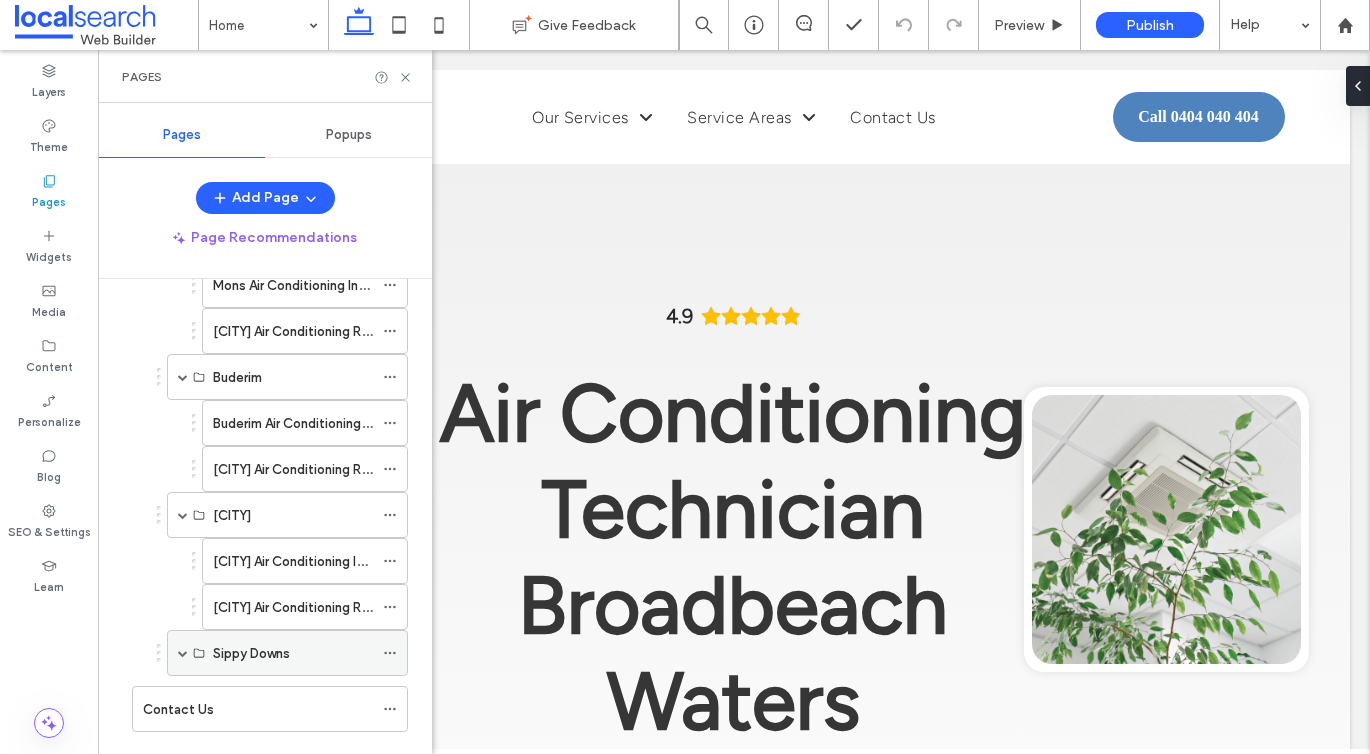 click at bounding box center [183, 653] 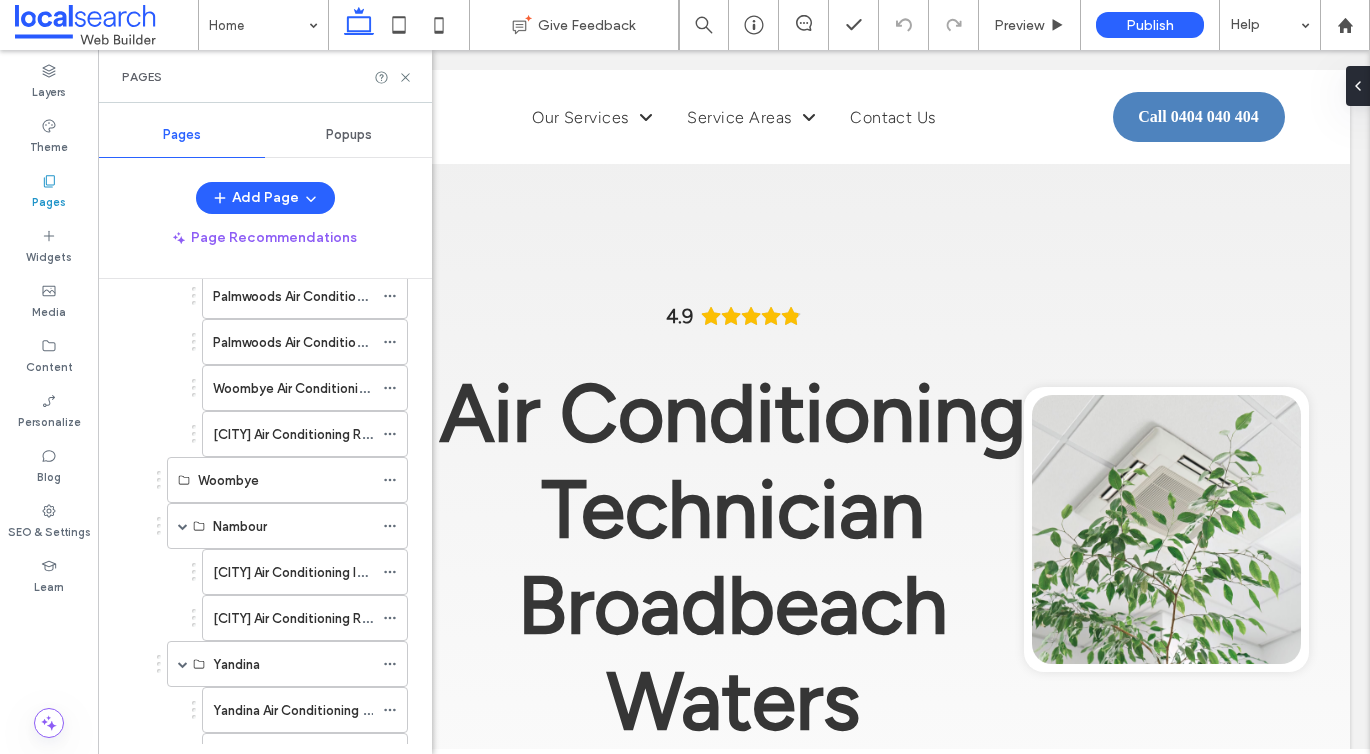 scroll, scrollTop: 562, scrollLeft: 0, axis: vertical 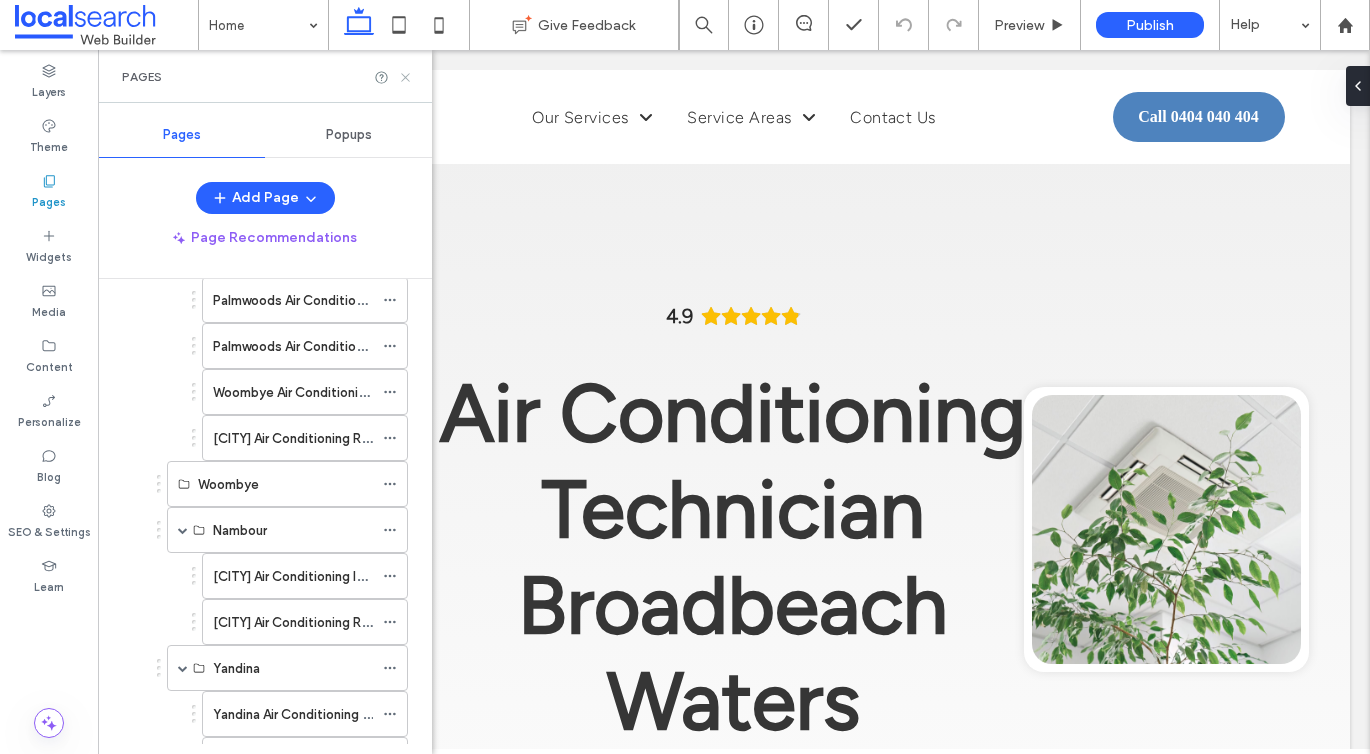 click 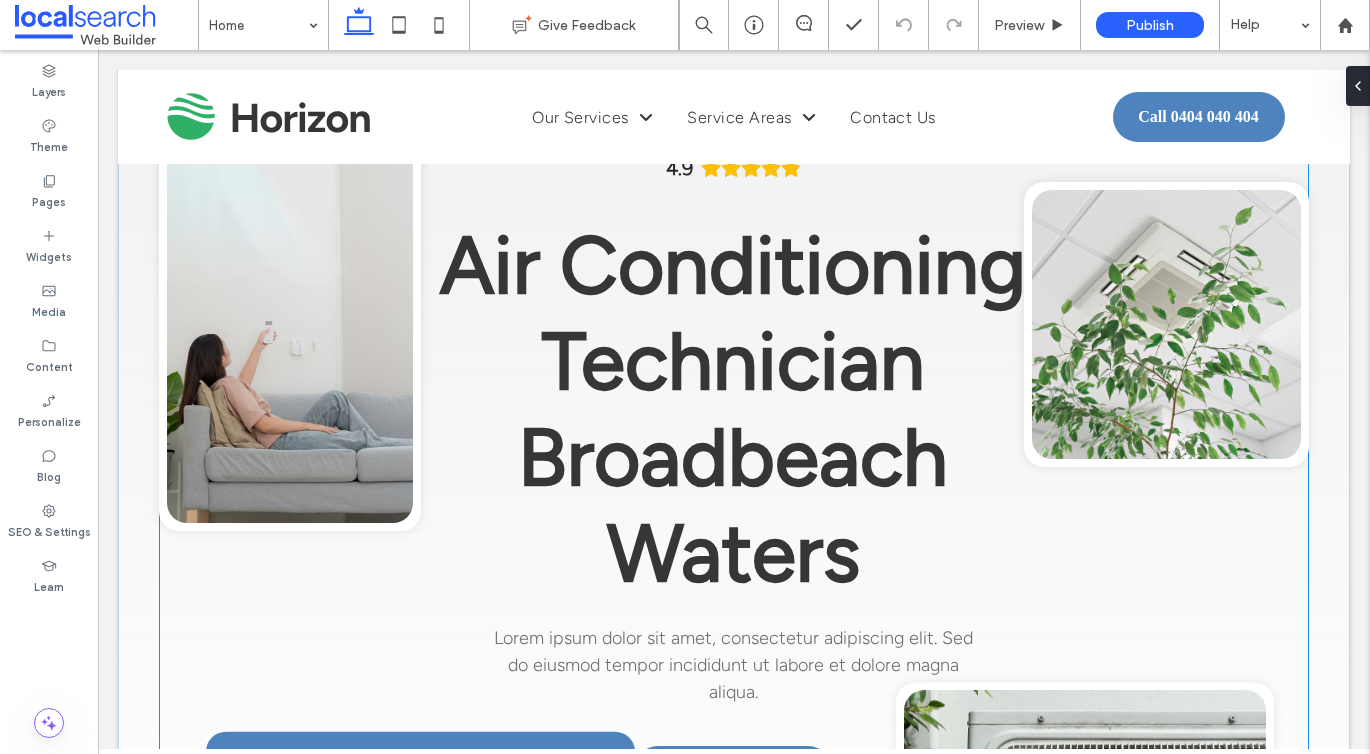 scroll, scrollTop: 0, scrollLeft: 0, axis: both 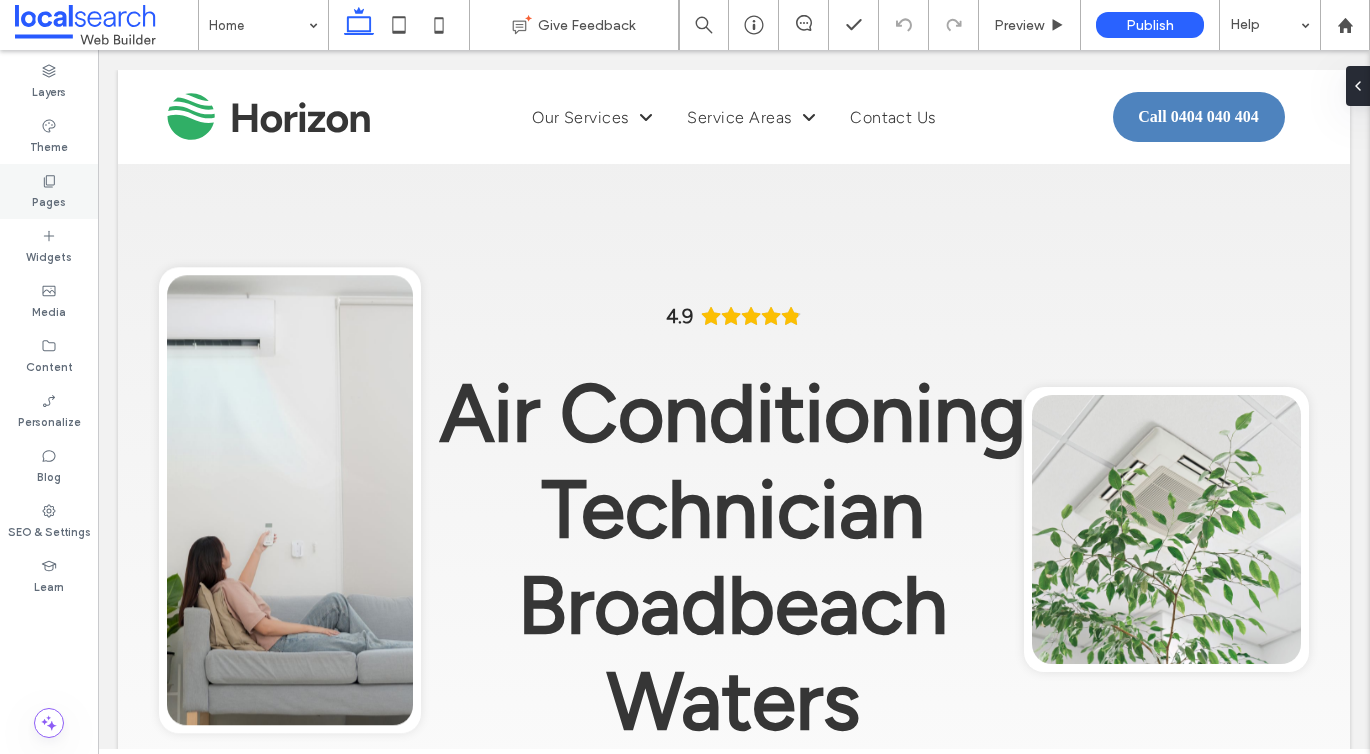 click on "Pages" at bounding box center (49, 200) 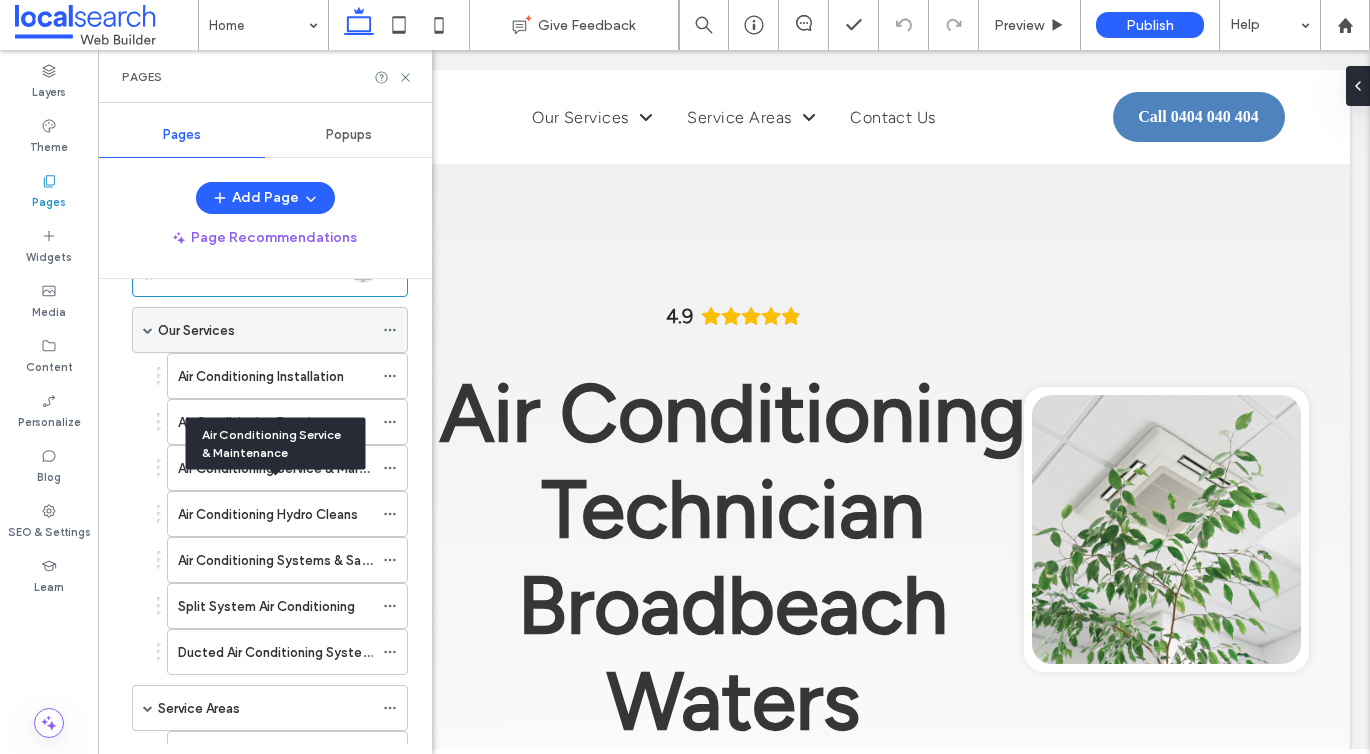 scroll, scrollTop: 0, scrollLeft: 0, axis: both 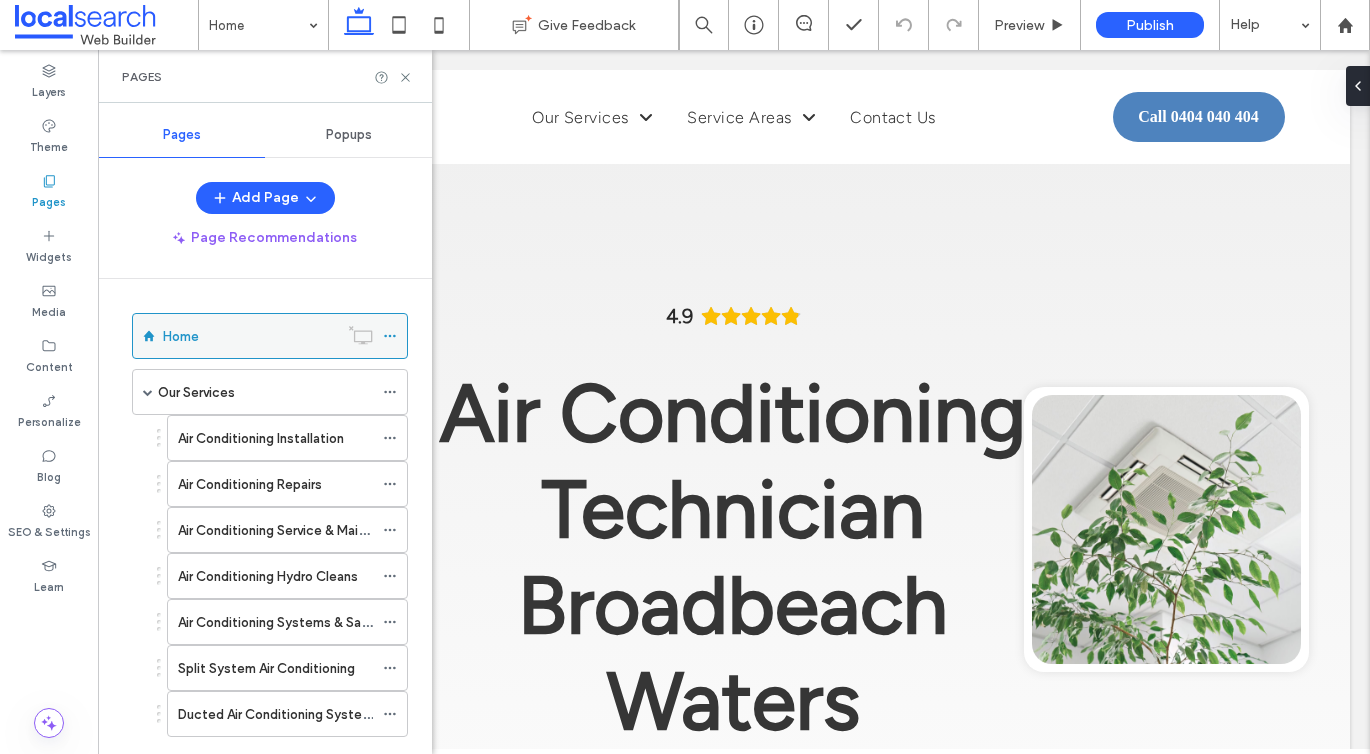 click 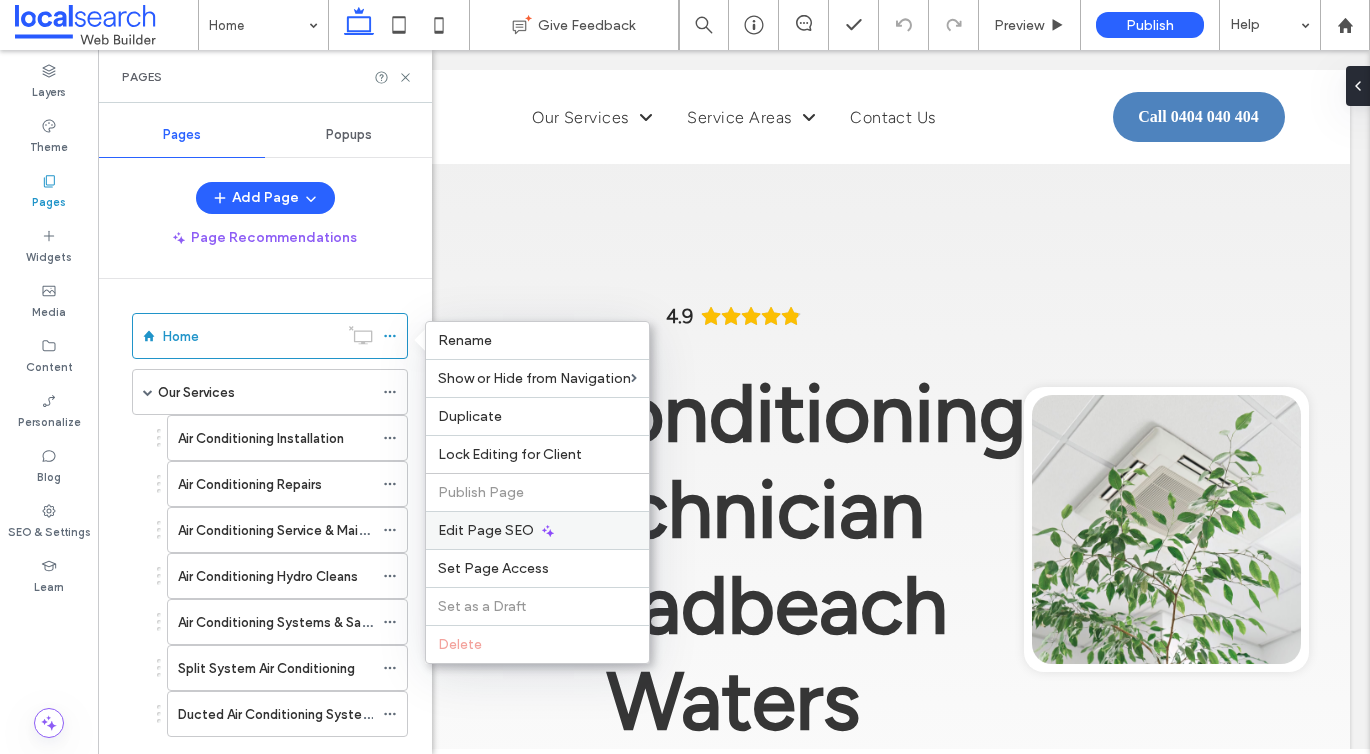 click on "Edit Page SEO" at bounding box center (537, 530) 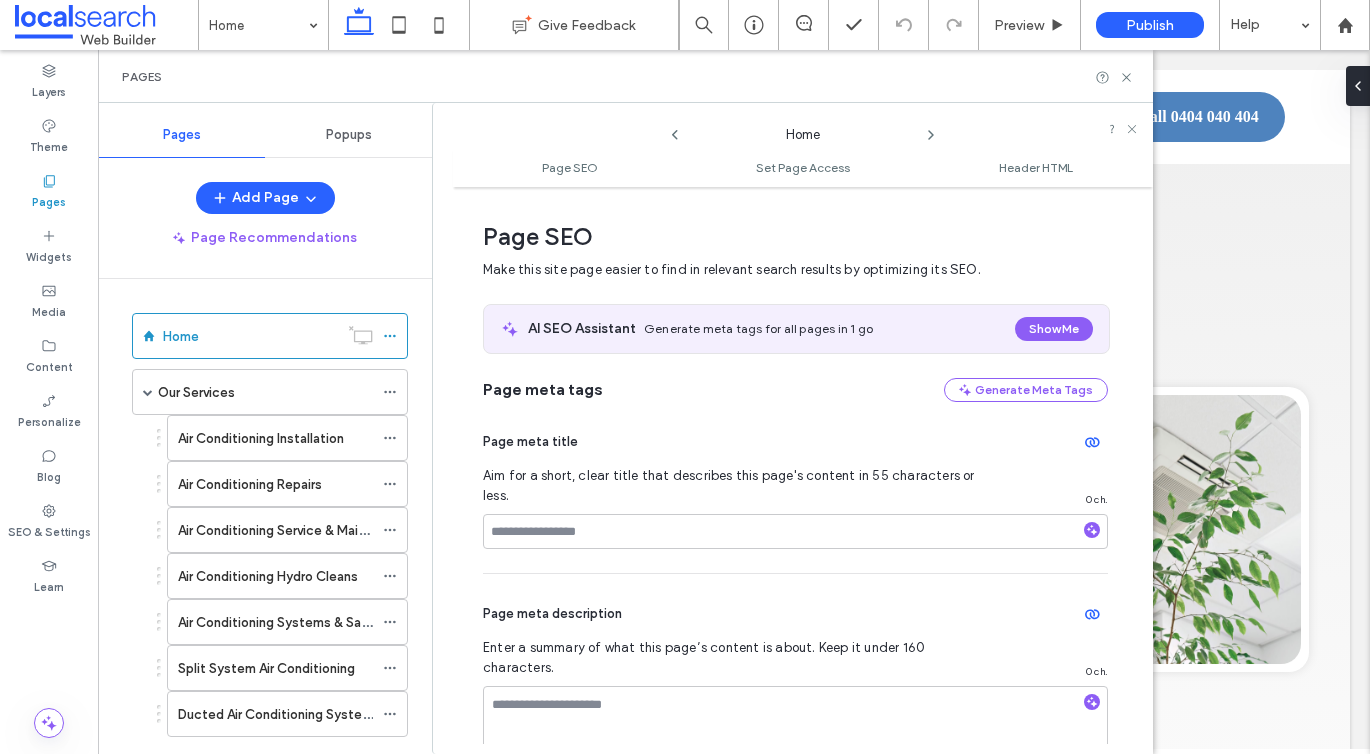scroll, scrollTop: 10, scrollLeft: 0, axis: vertical 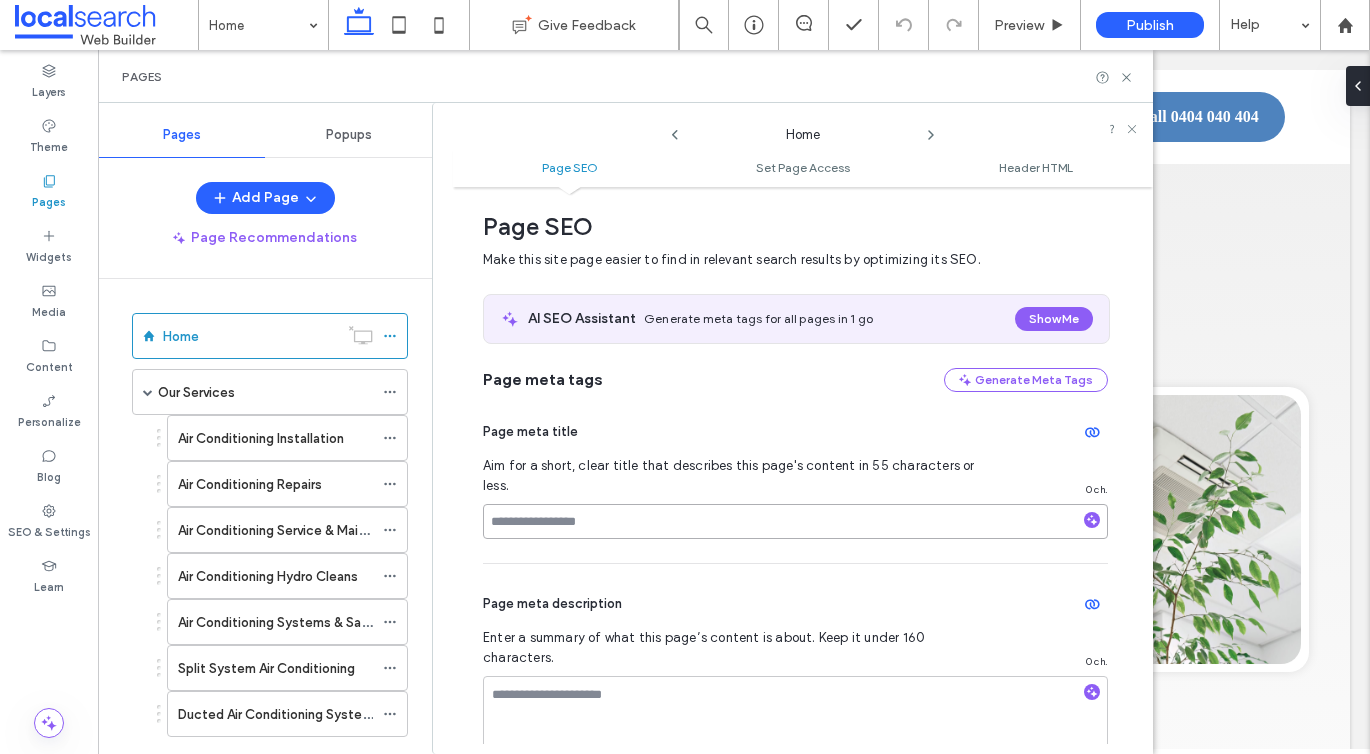 click at bounding box center [795, 521] 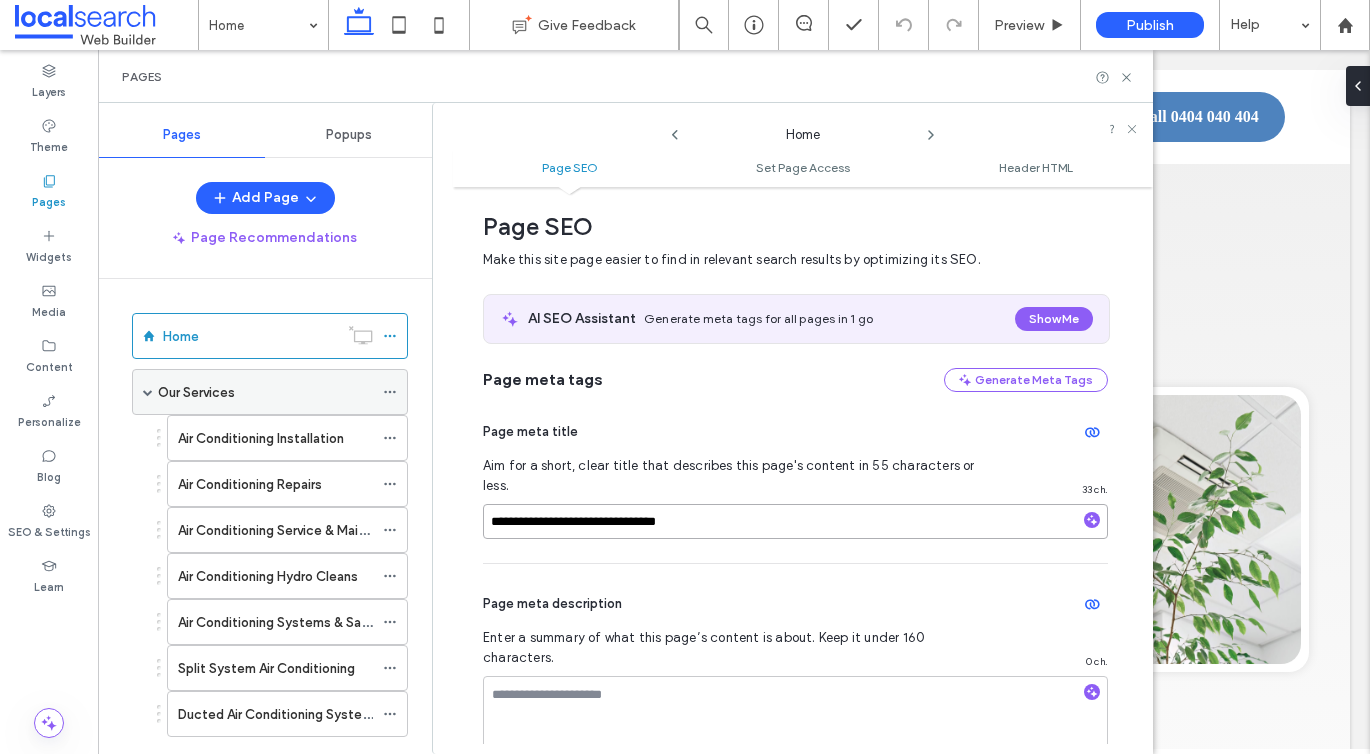 type on "**********" 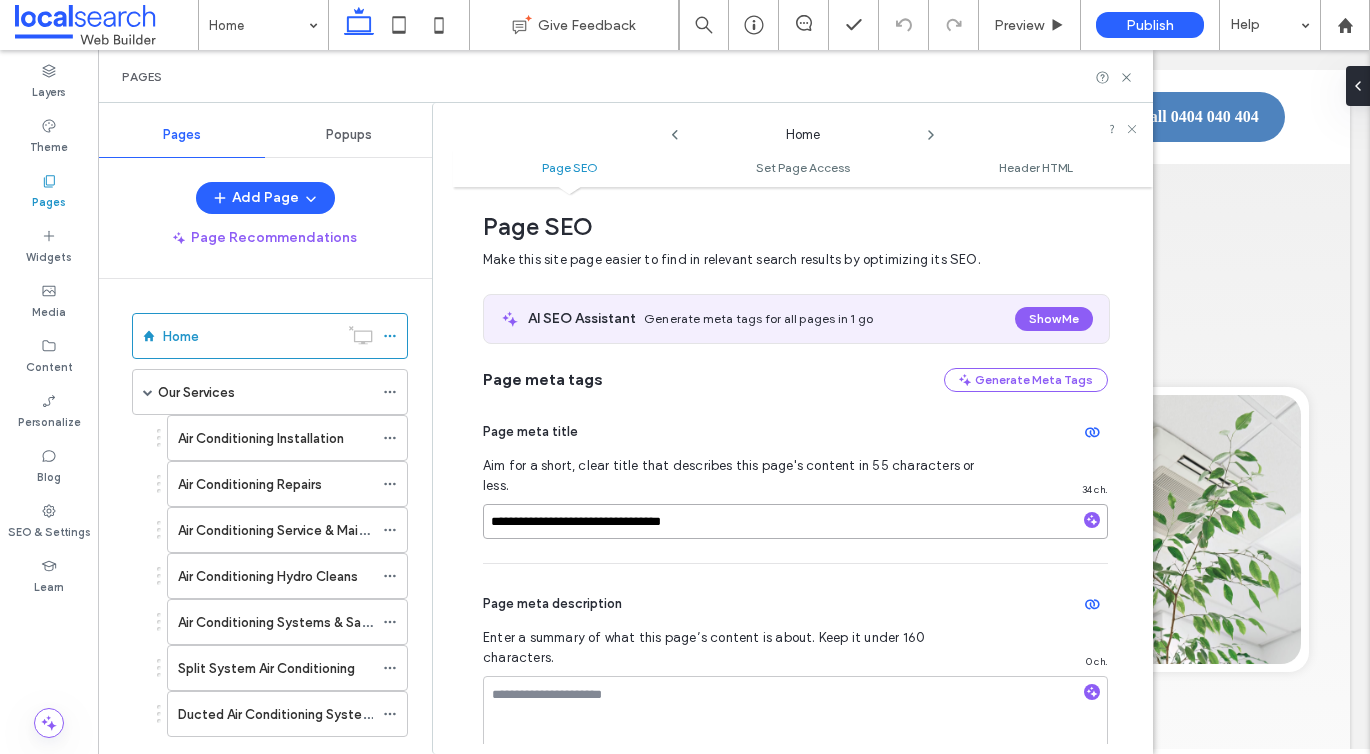 click on "**********" at bounding box center (795, 521) 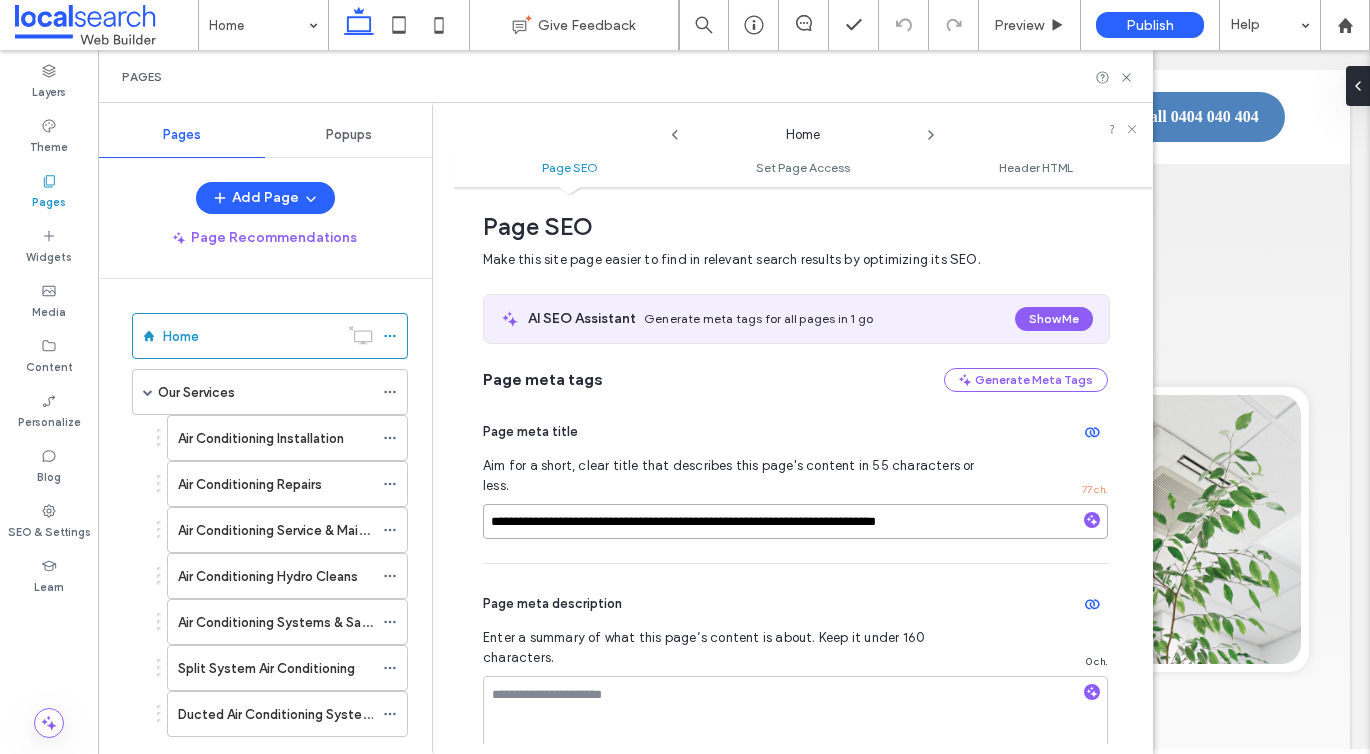 type on "**********" 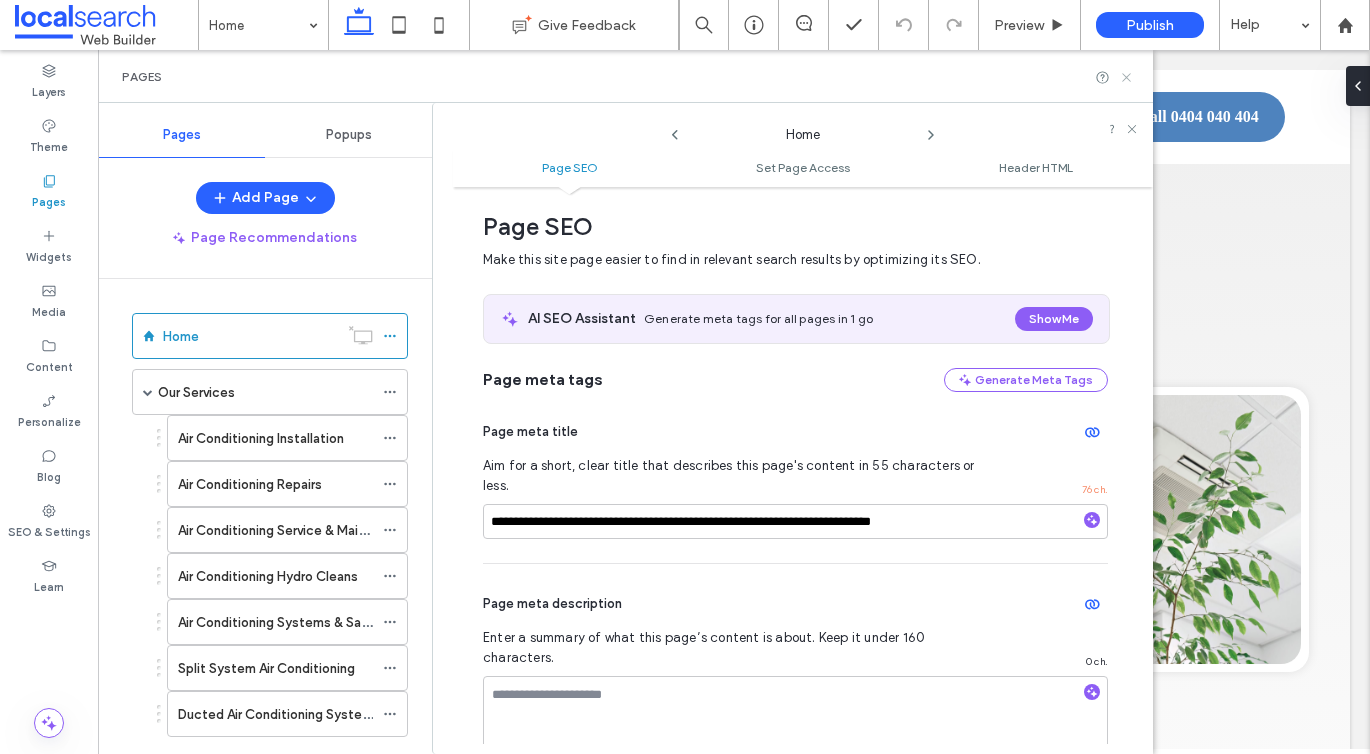 click 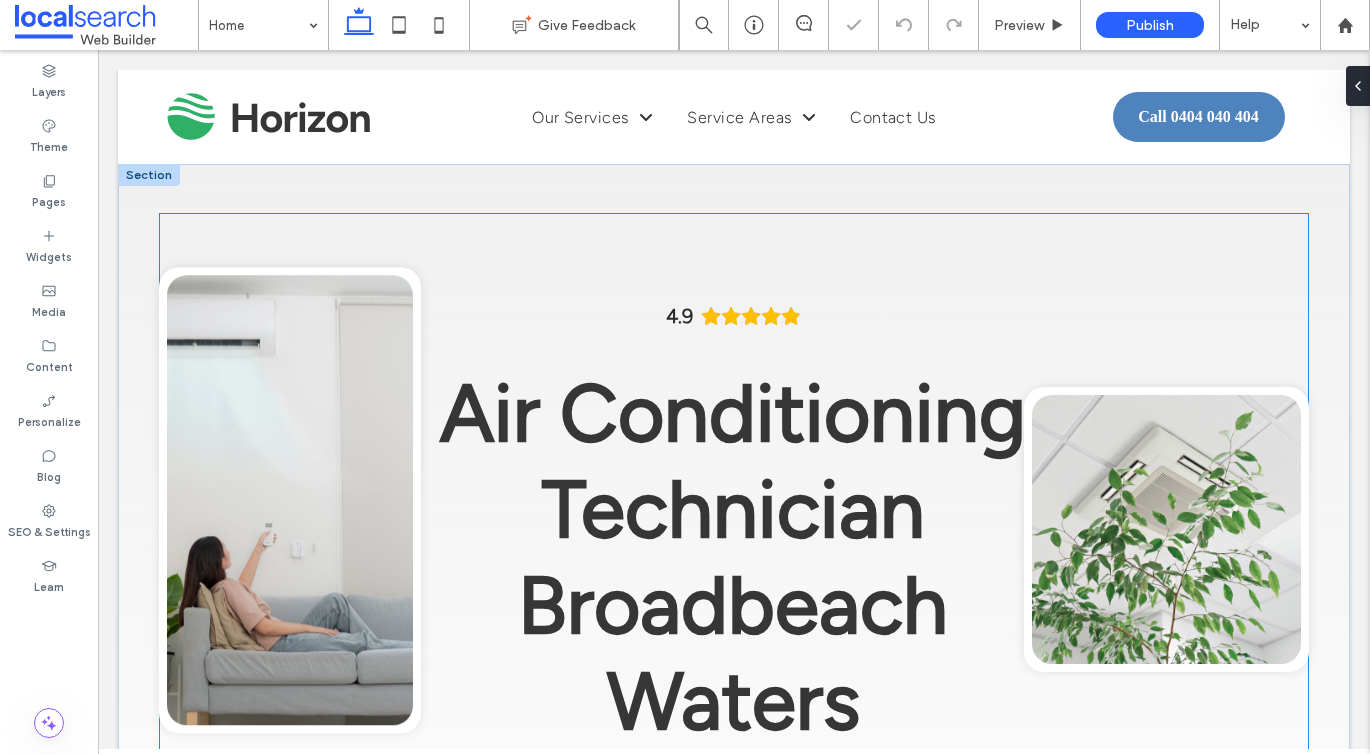 click on "Air Conditioning Technician Broadbeach Waters" at bounding box center (733, 557) 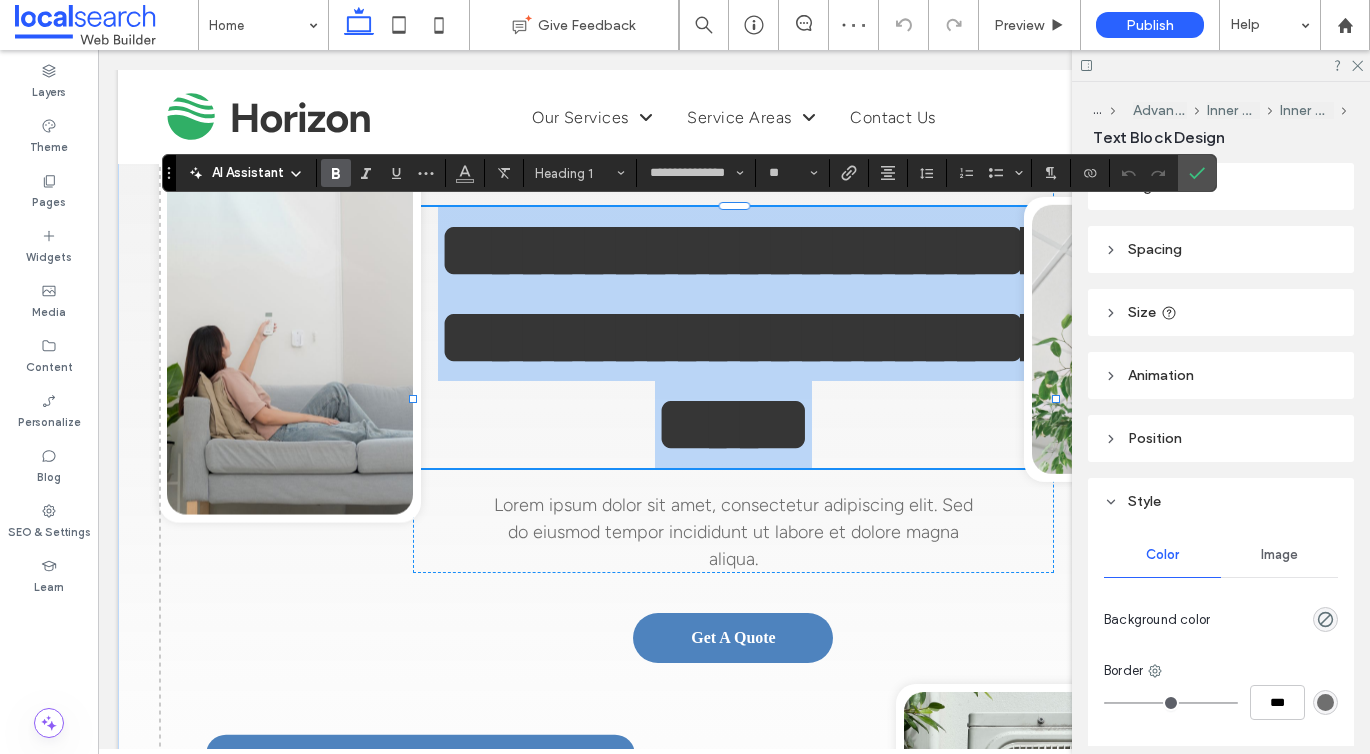type 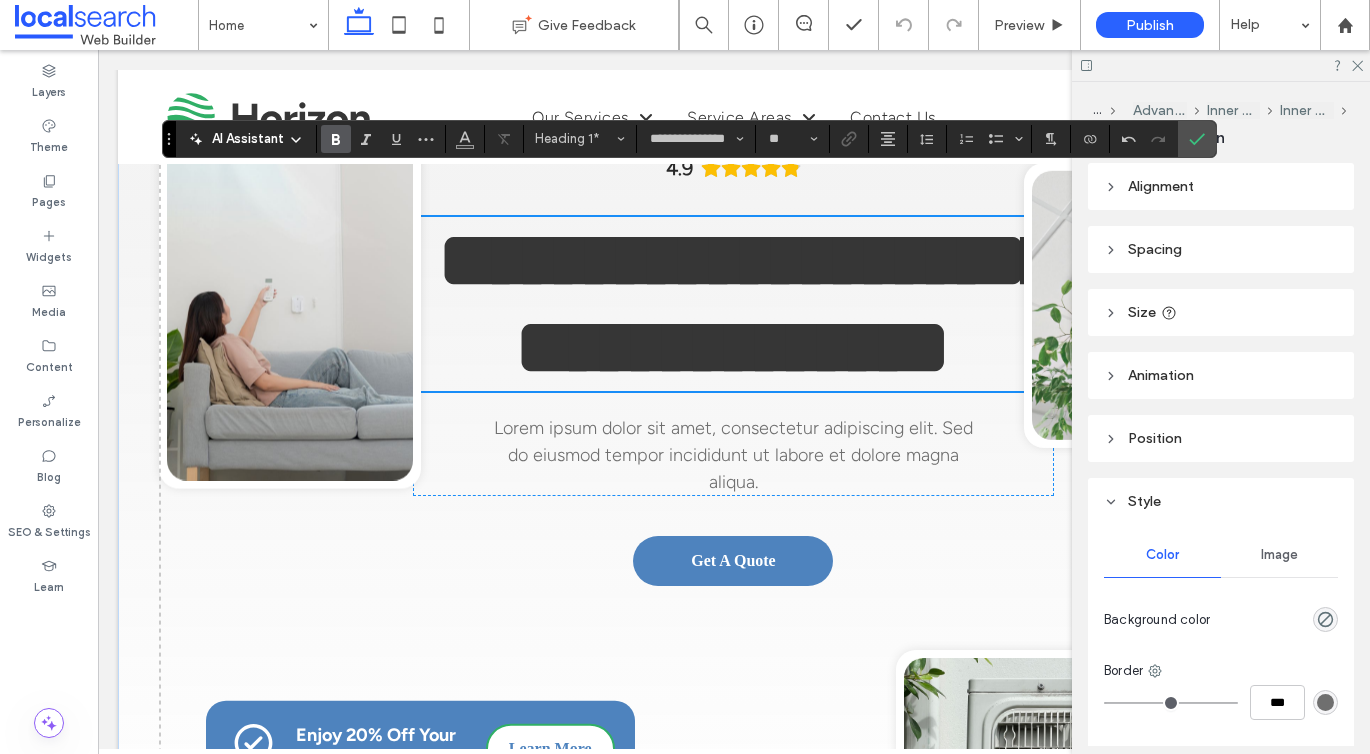 scroll, scrollTop: 158, scrollLeft: 0, axis: vertical 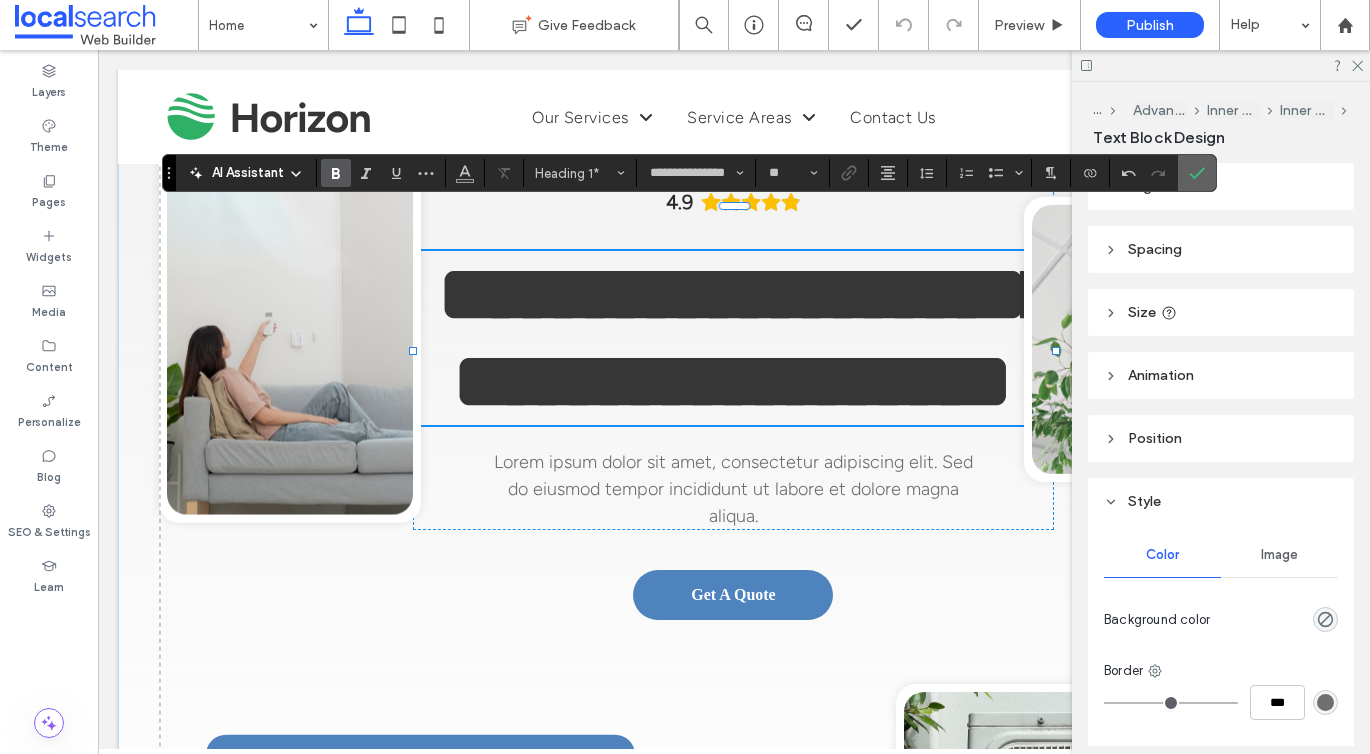 click 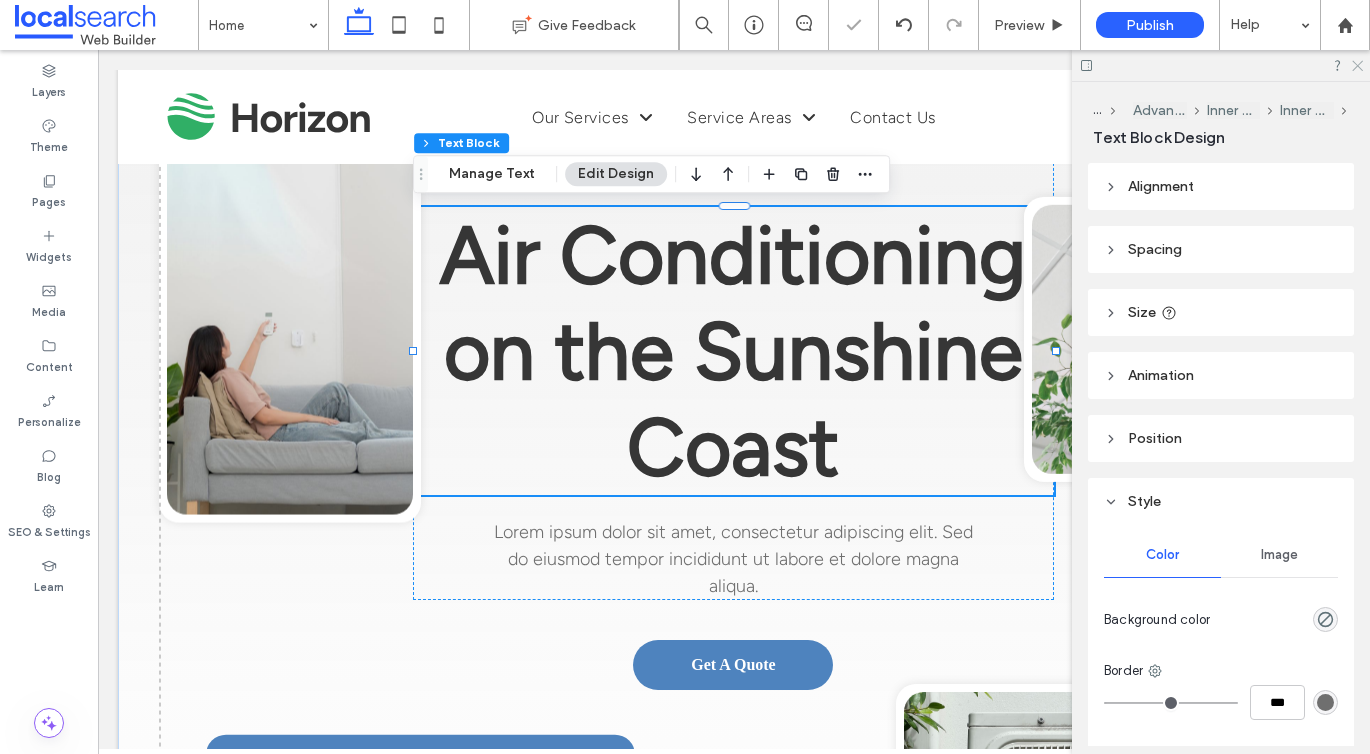 click 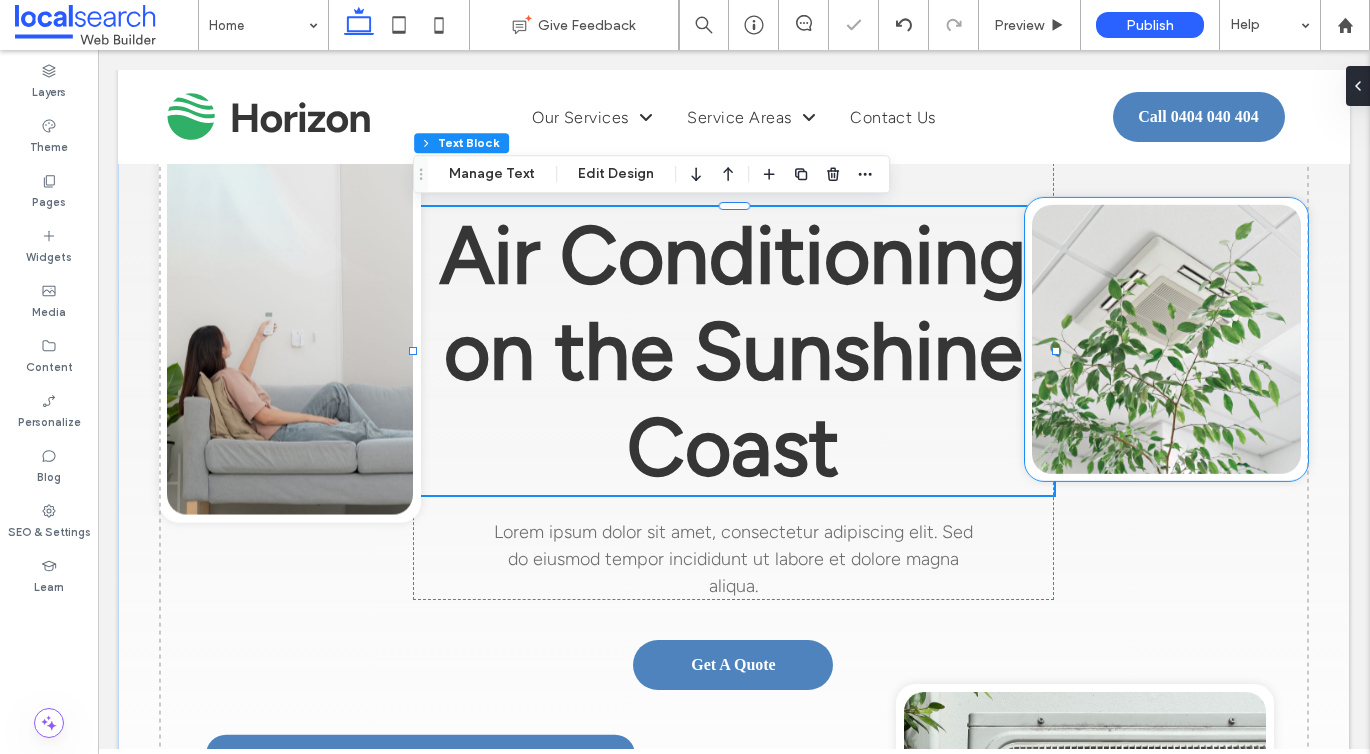 scroll, scrollTop: 0, scrollLeft: 0, axis: both 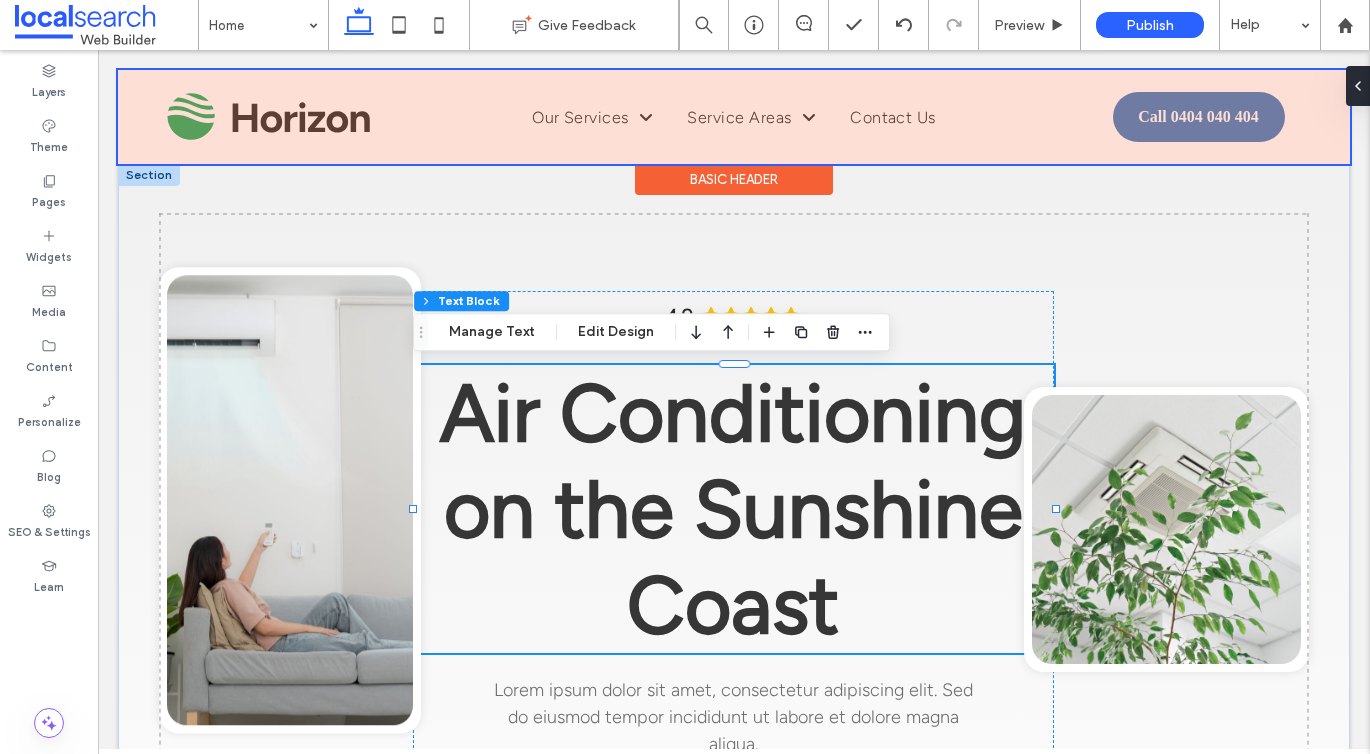 click at bounding box center [734, 117] 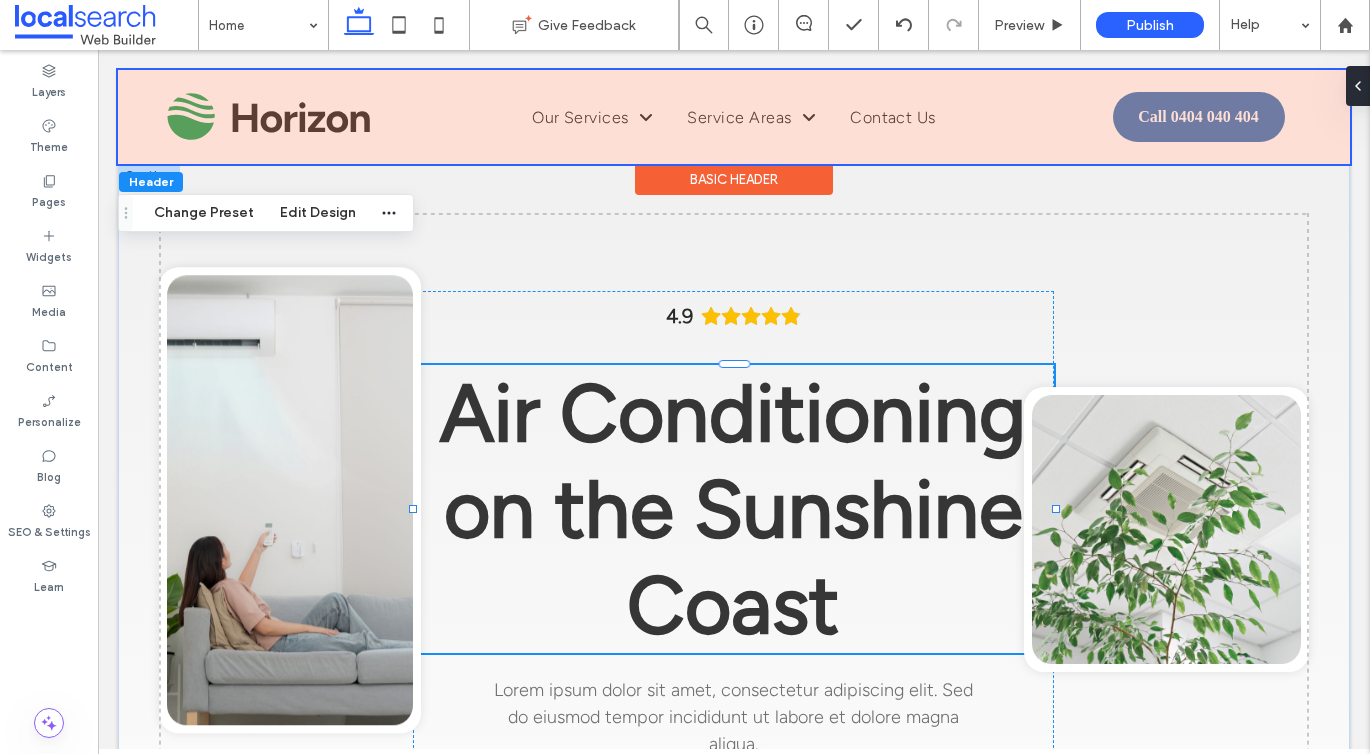 click on "Call 0404 040 404" at bounding box center (1198, 117) 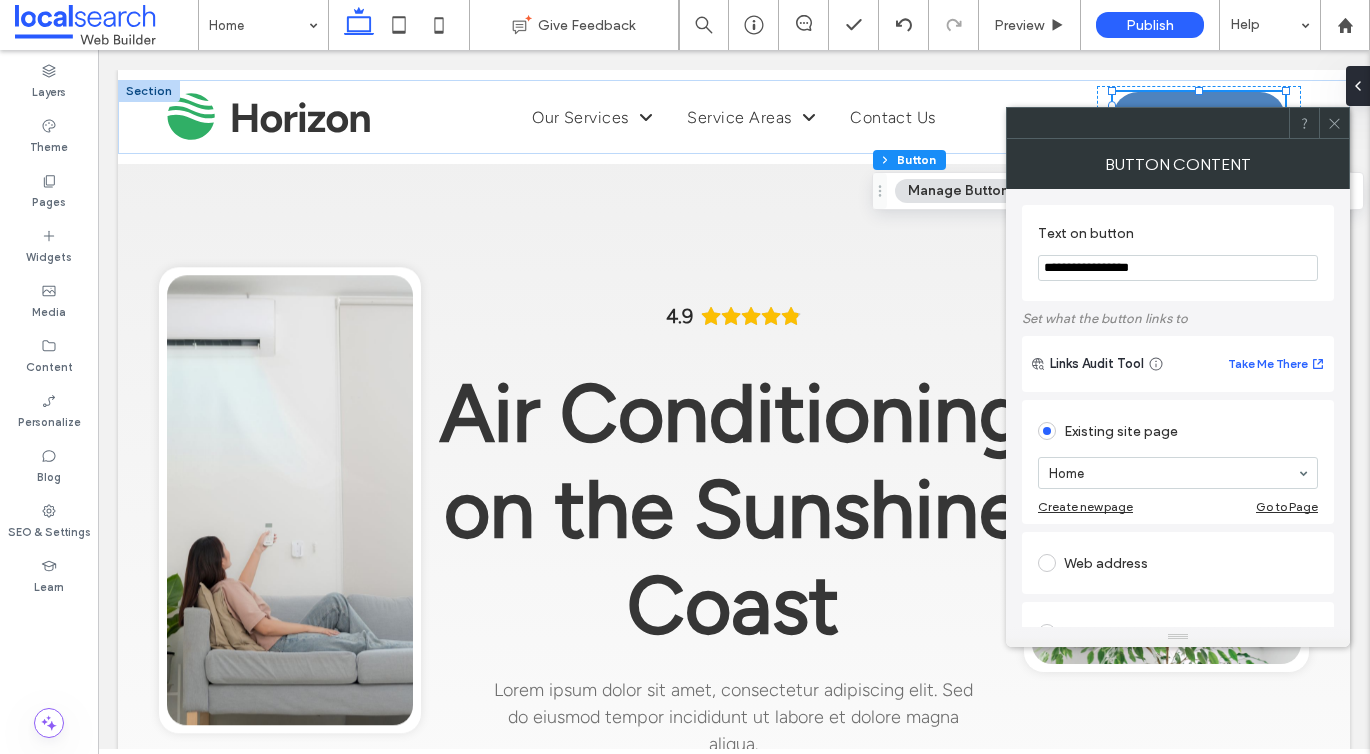 drag, startPoint x: 1183, startPoint y: 264, endPoint x: 1070, endPoint y: 265, distance: 113.004425 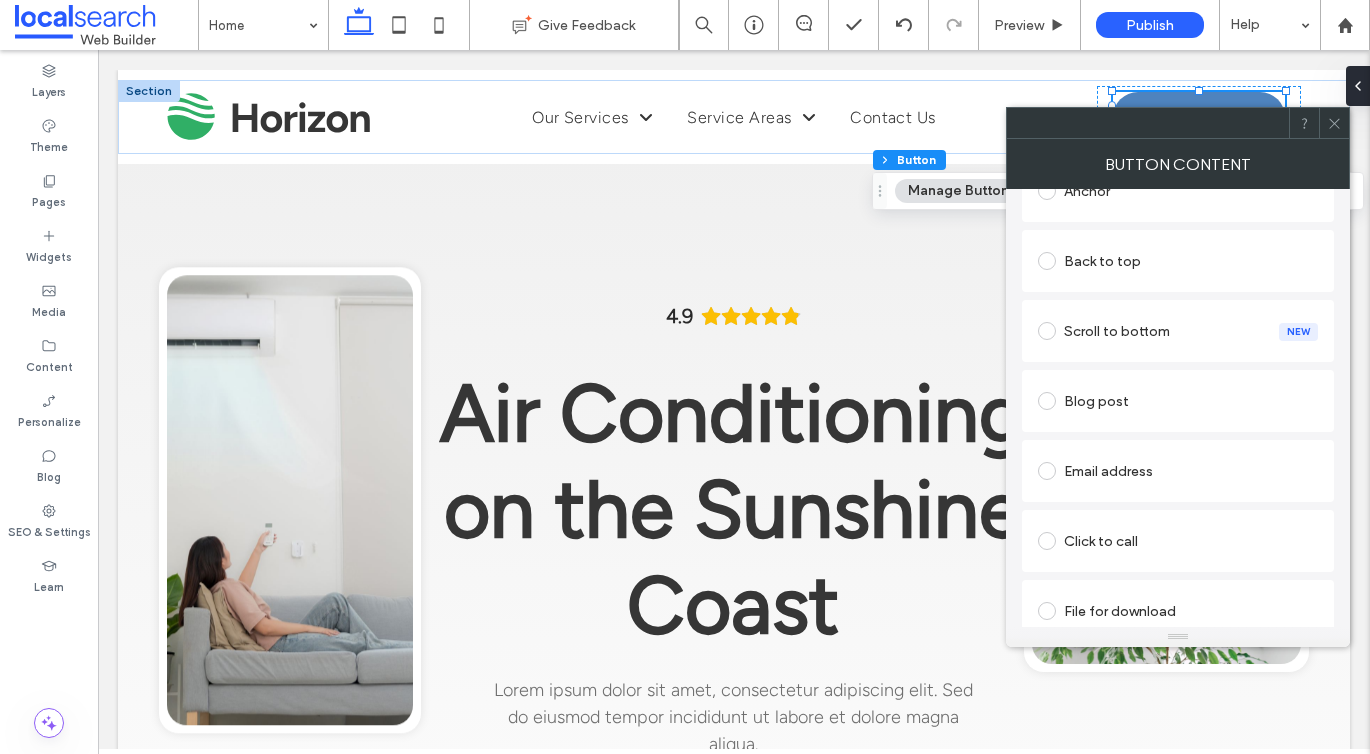 type on "**********" 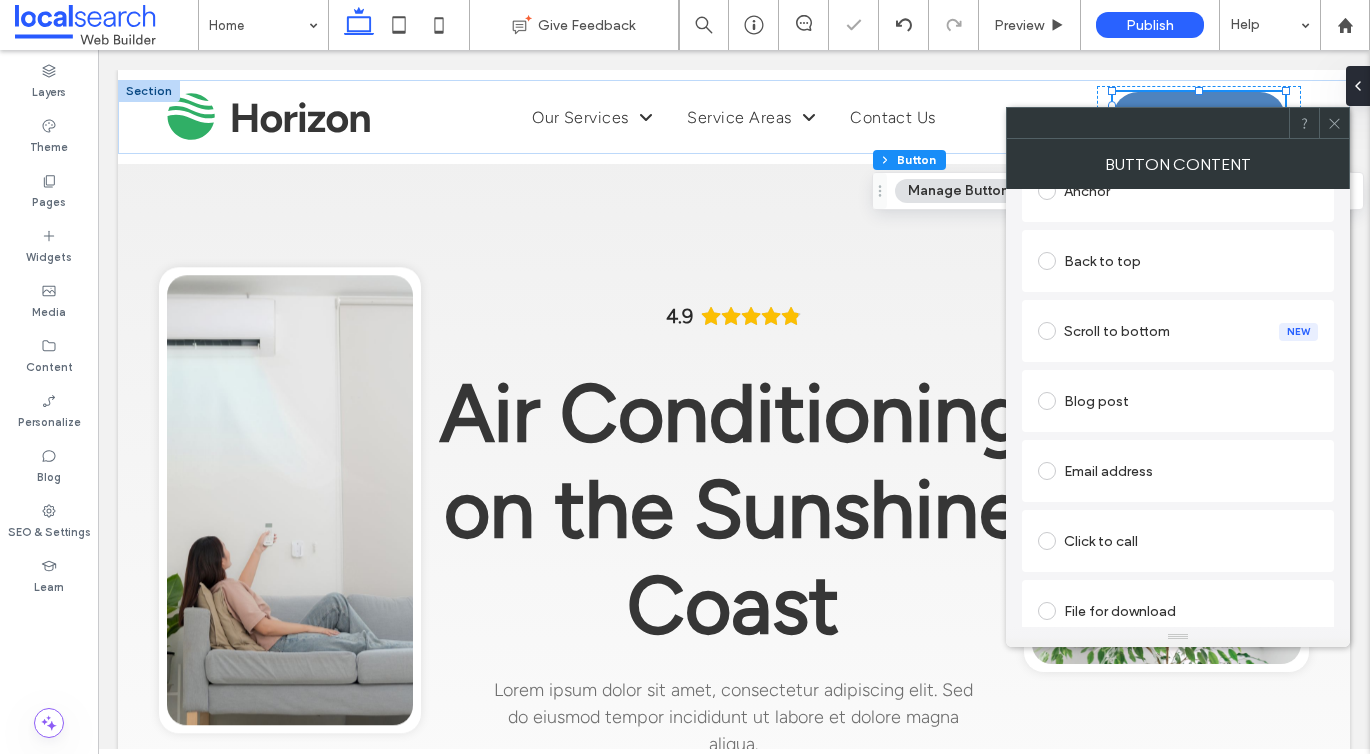 click on "Click to call" at bounding box center (1178, 541) 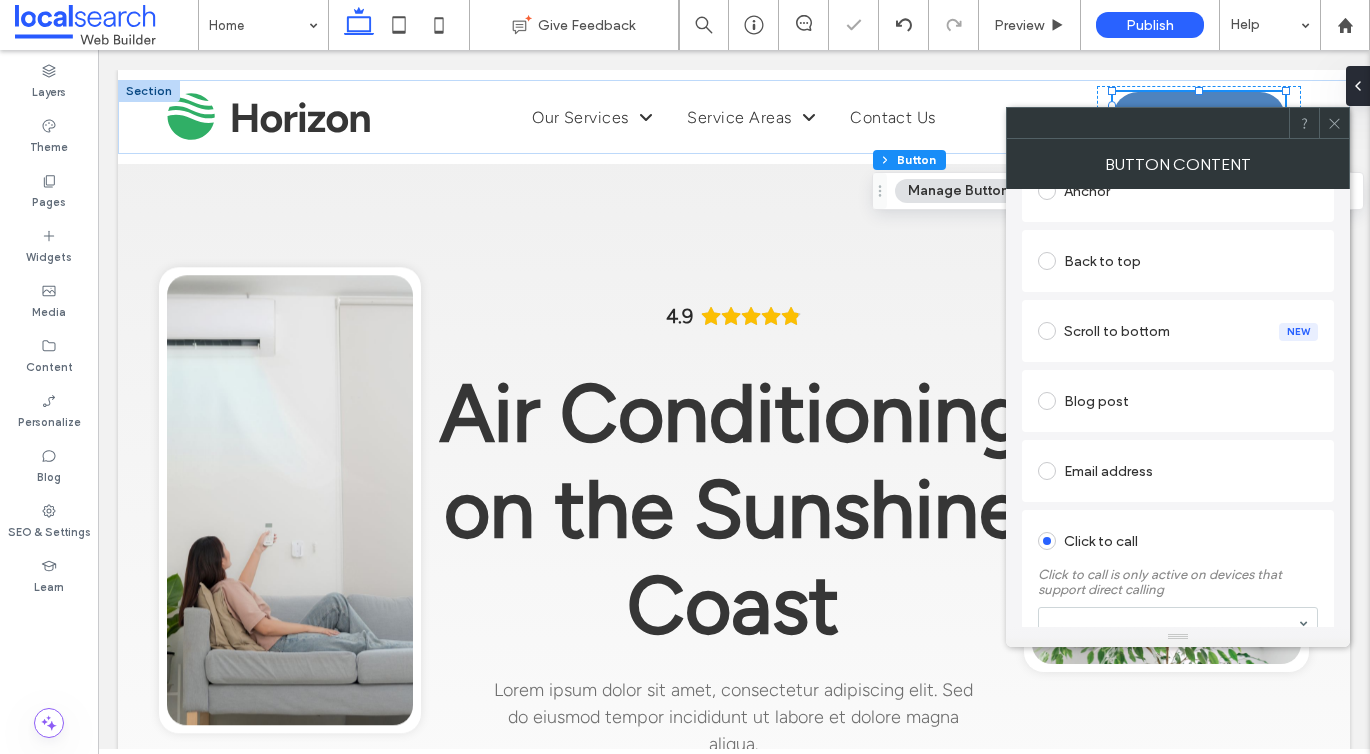 scroll, scrollTop: 552, scrollLeft: 0, axis: vertical 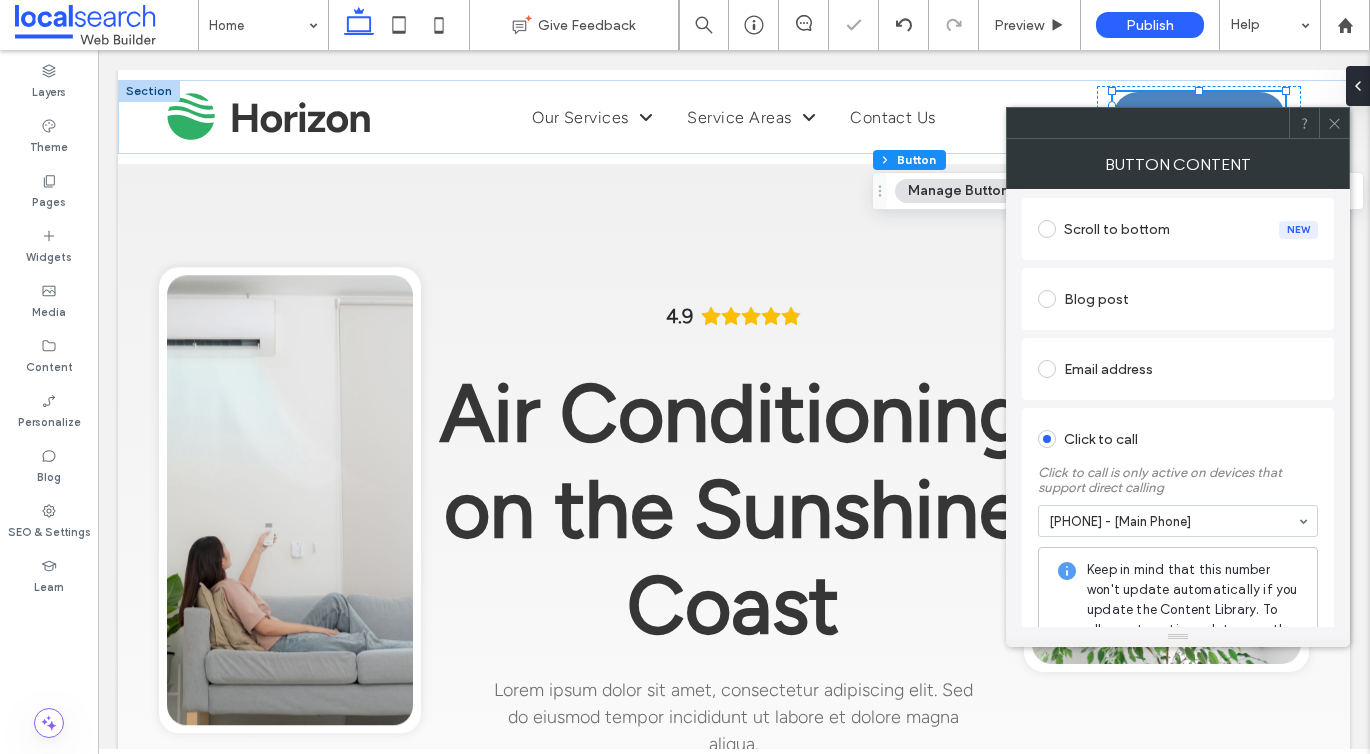 click 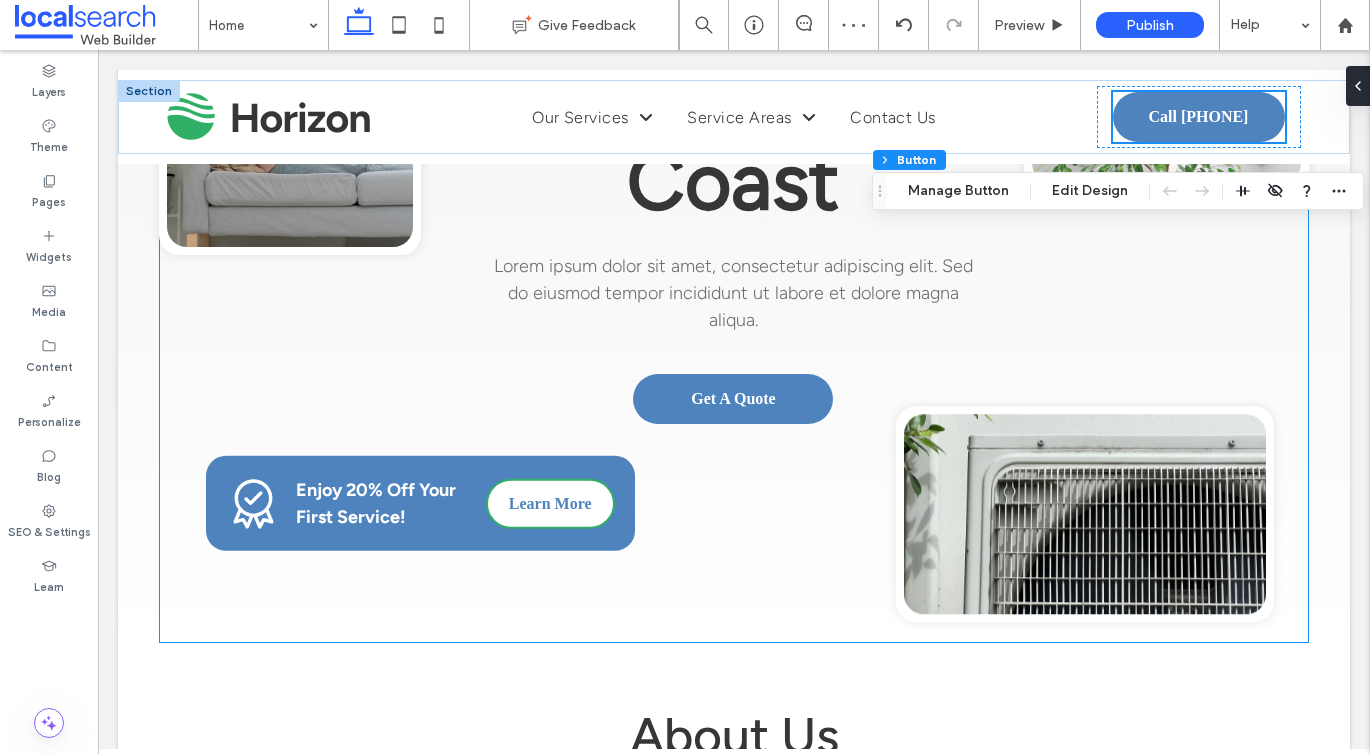 scroll, scrollTop: 479, scrollLeft: 0, axis: vertical 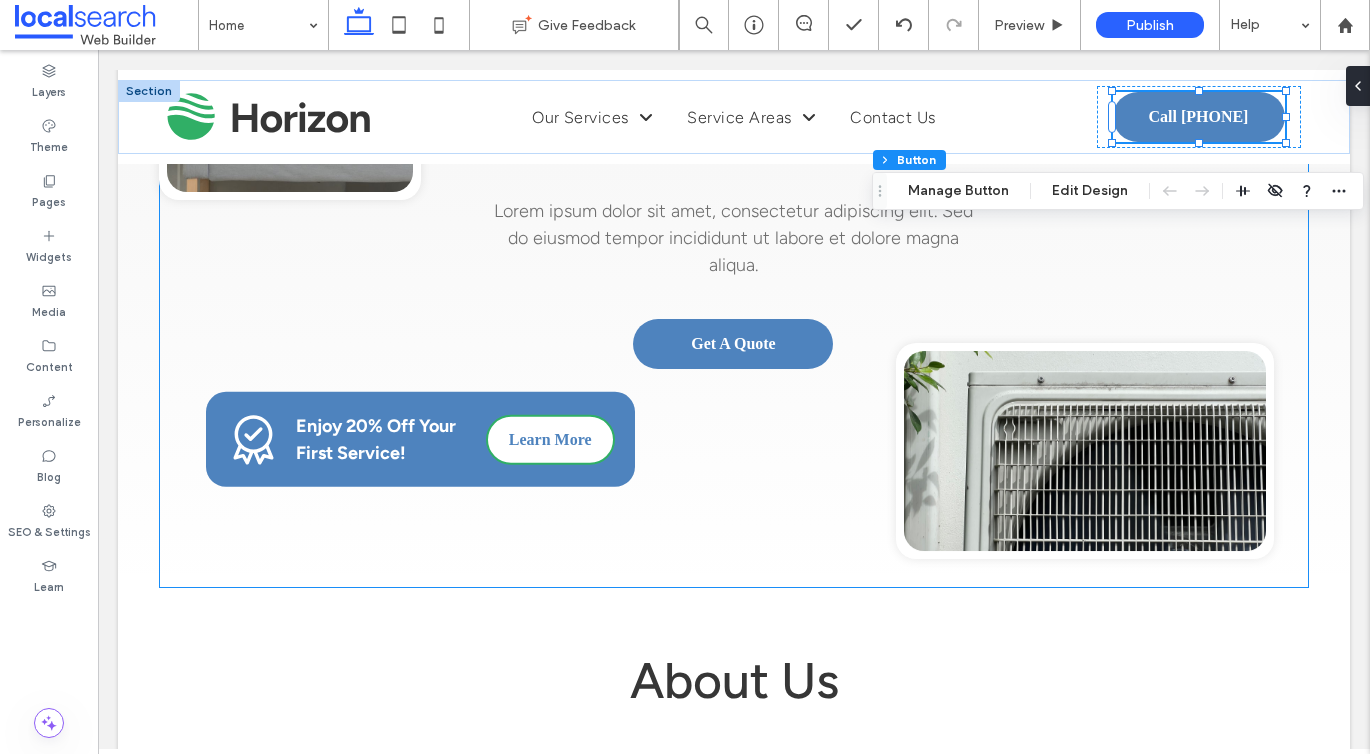 click on "Enjoy 20% Off Your First Service!" at bounding box center (376, 439) 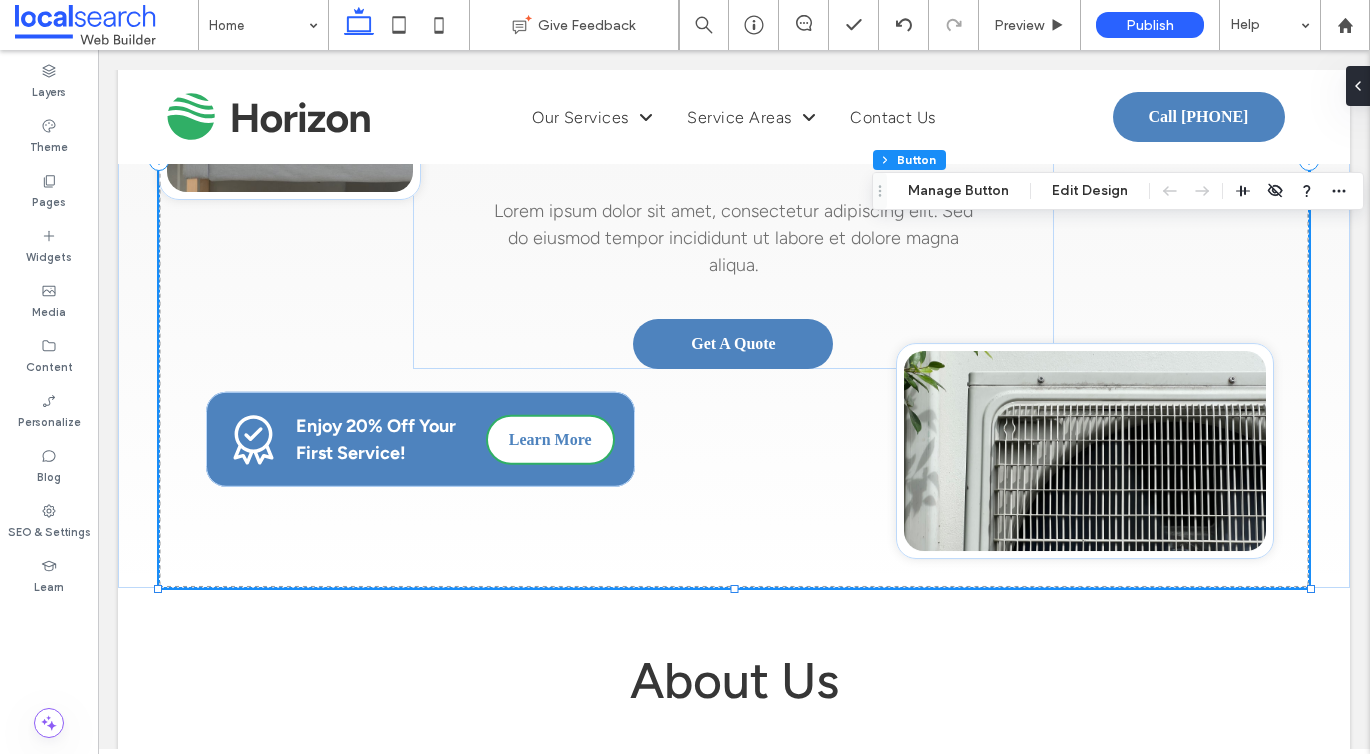 click on "Enjoy 20% Off Your First Service!" at bounding box center [376, 439] 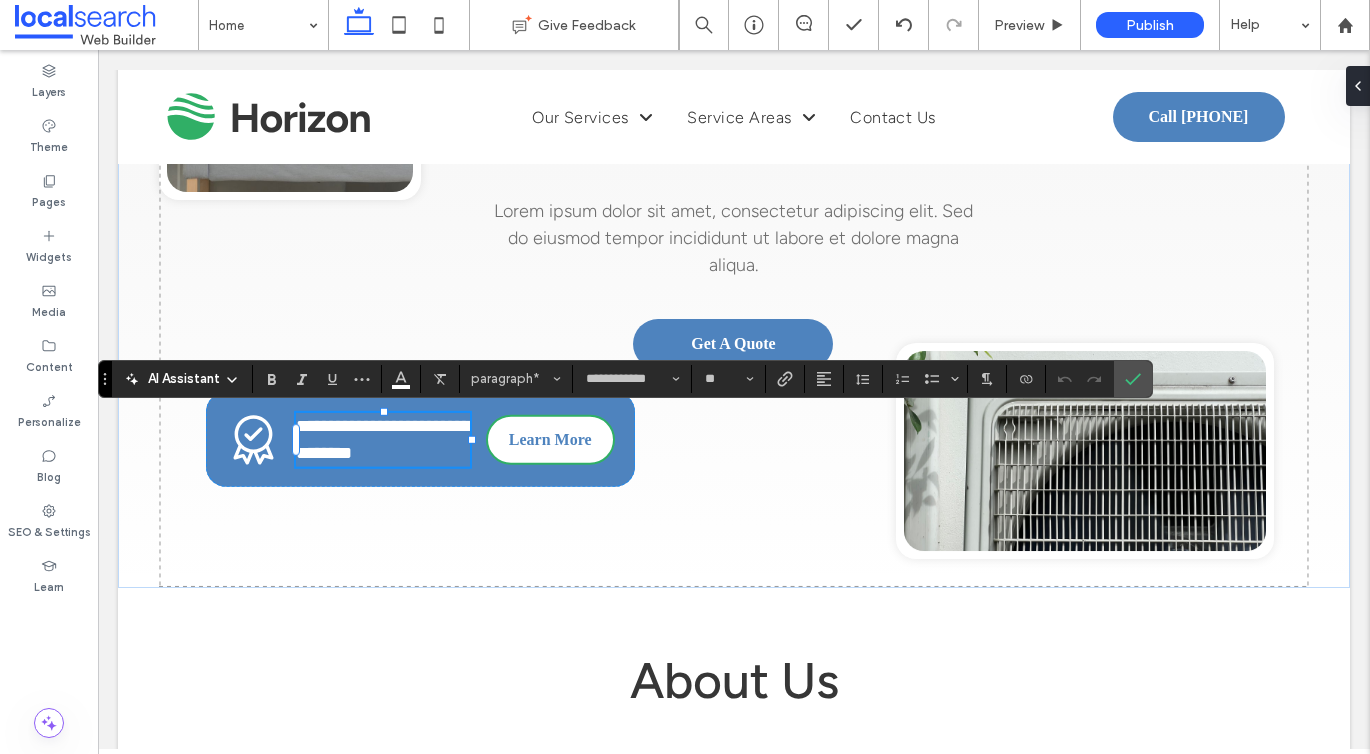 type 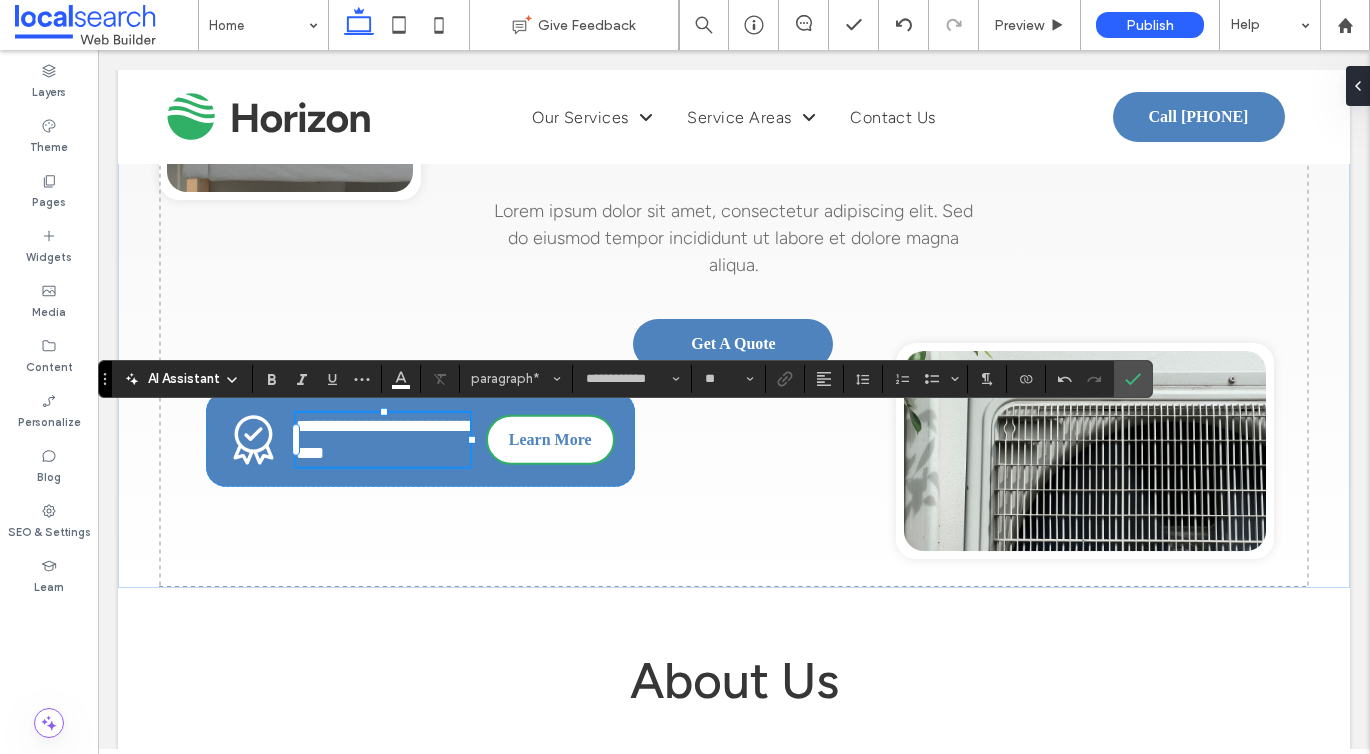 click on "**********" at bounding box center (383, 439) 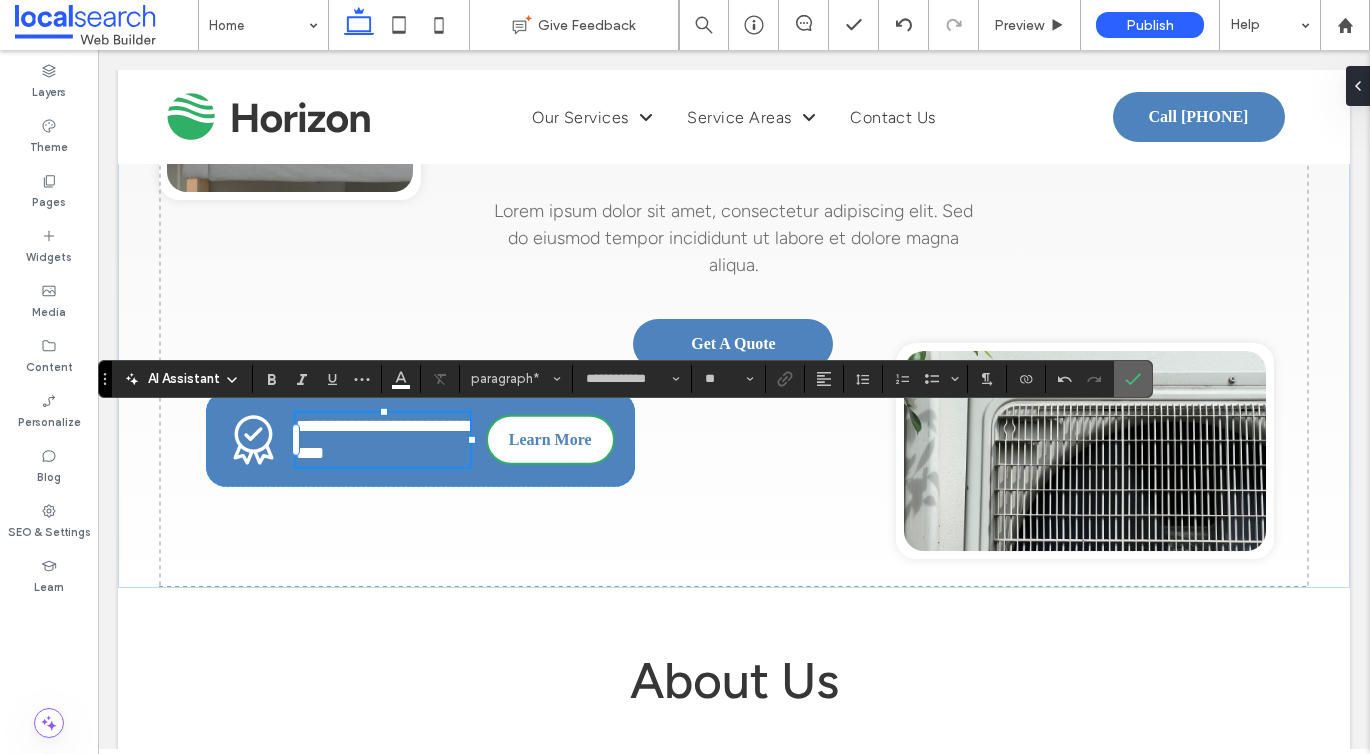 click 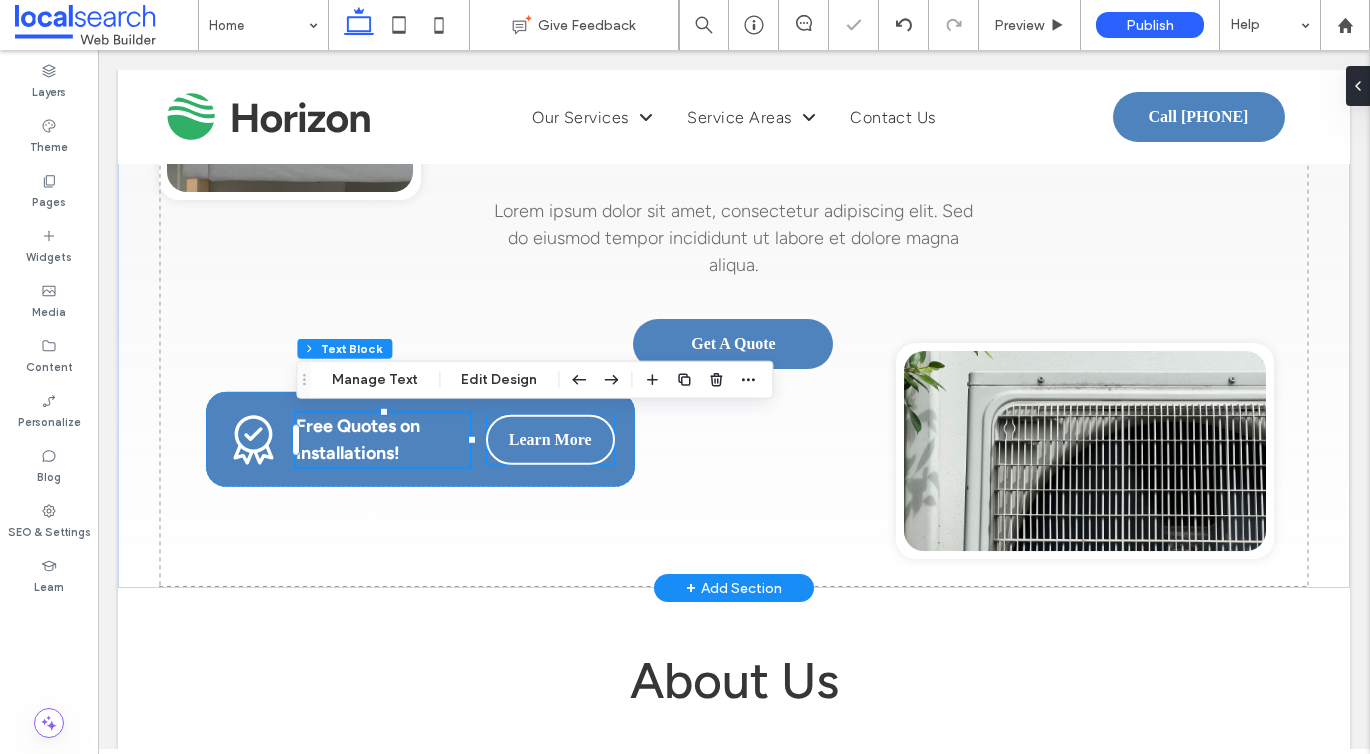 click on "Learn More" at bounding box center (550, 440) 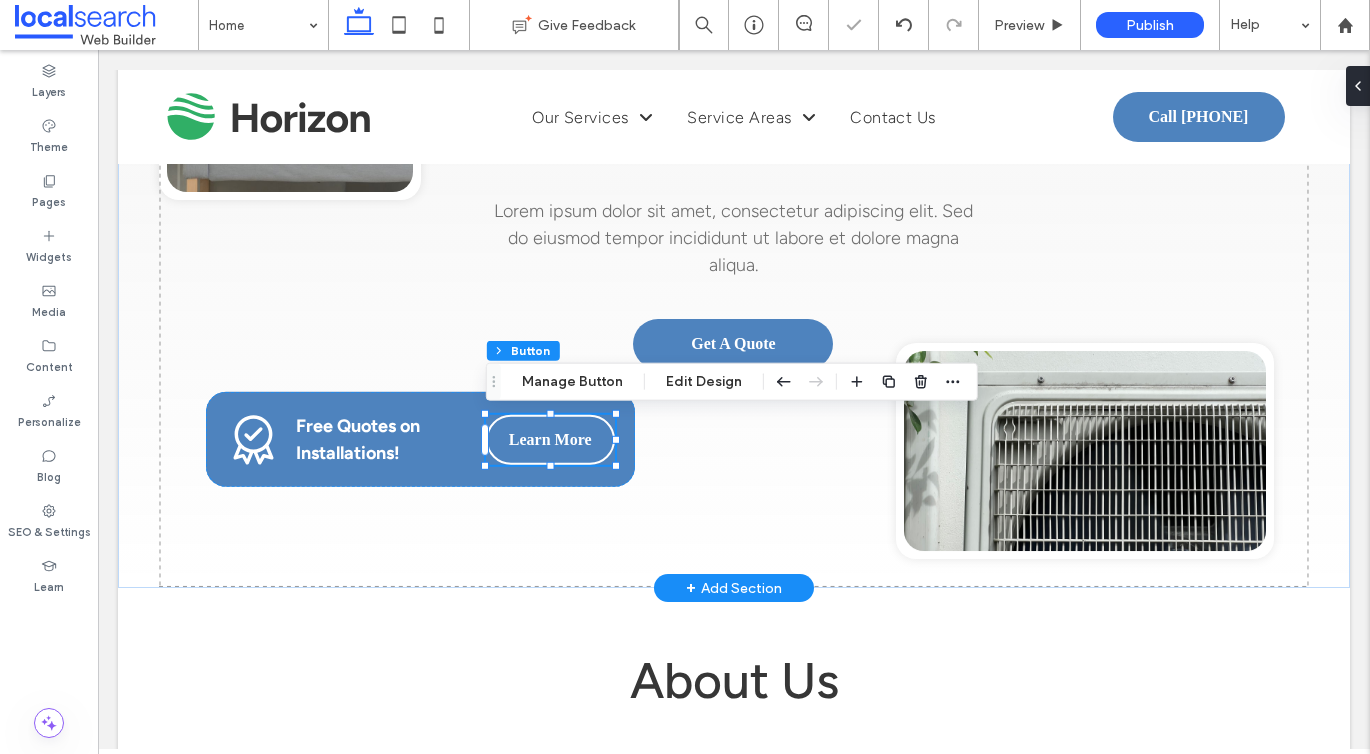 click on "Learn More" at bounding box center [550, 440] 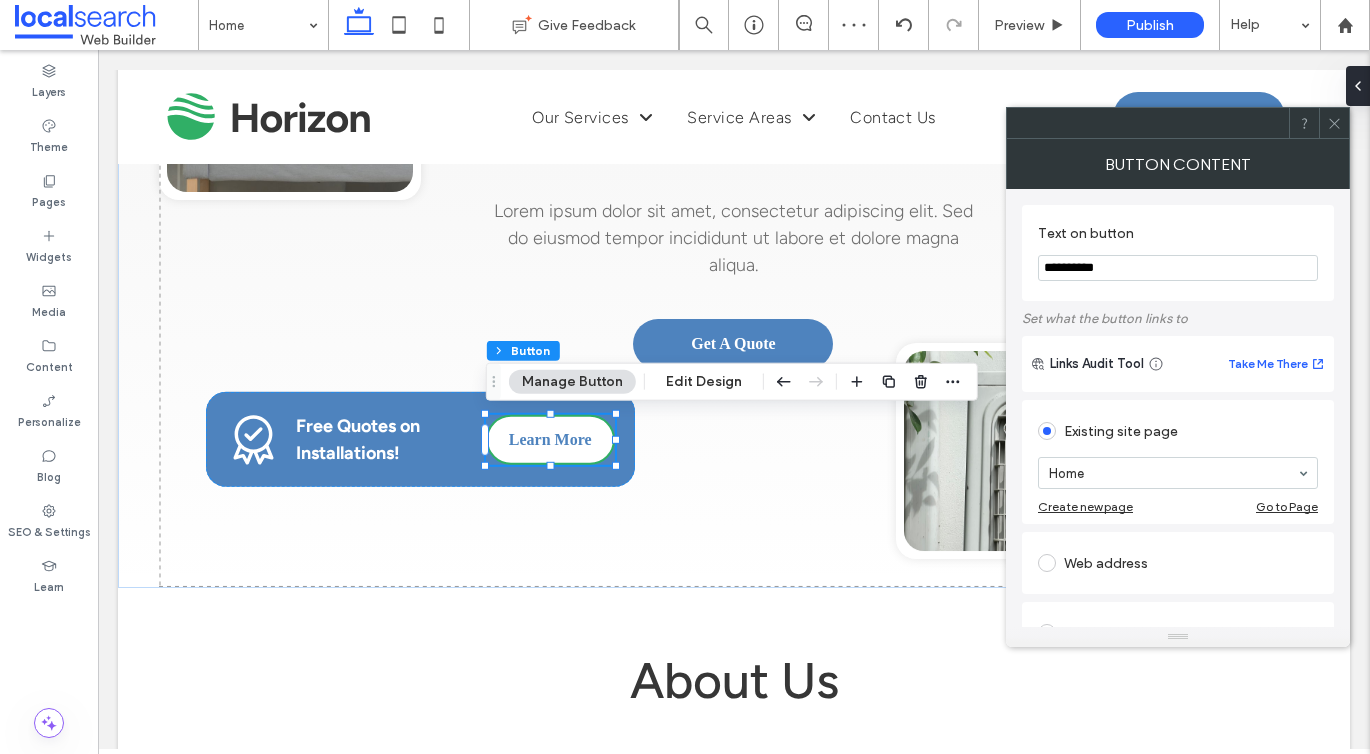 click on "**********" at bounding box center [1178, 268] 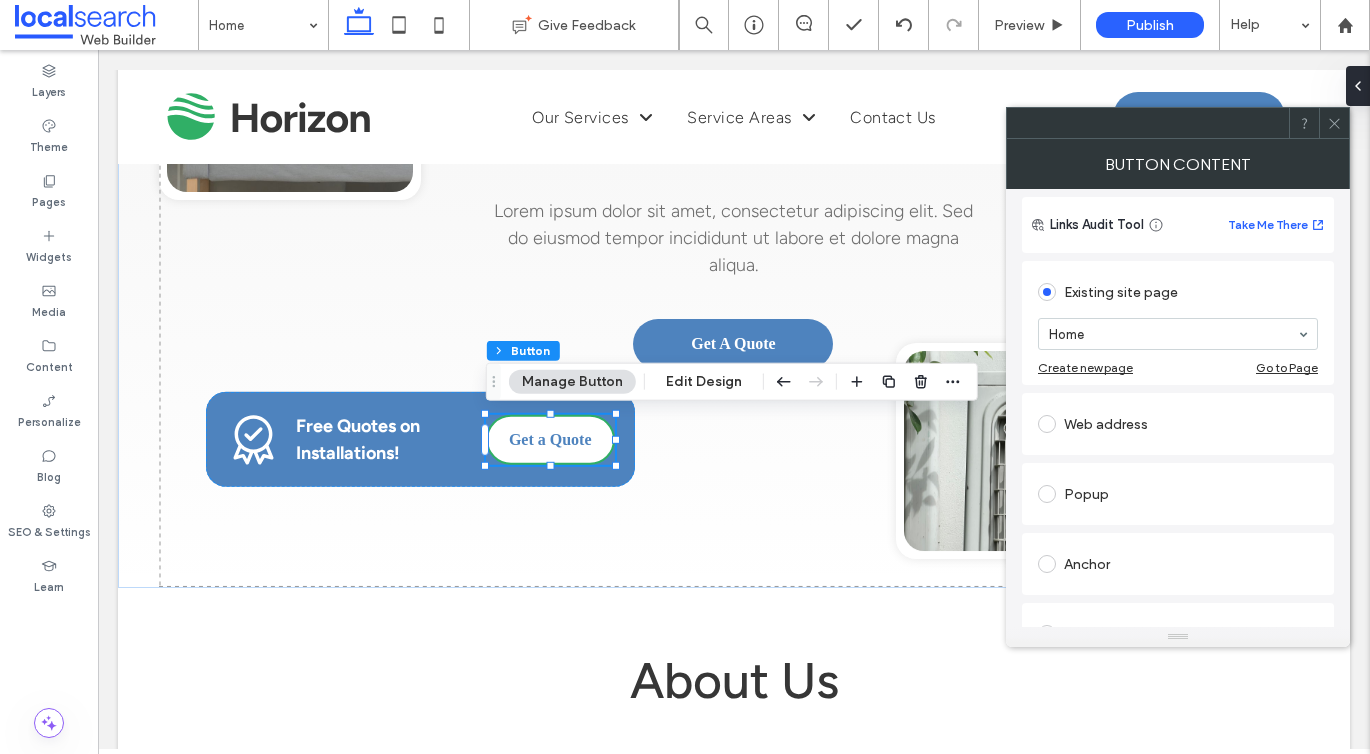 scroll, scrollTop: 155, scrollLeft: 0, axis: vertical 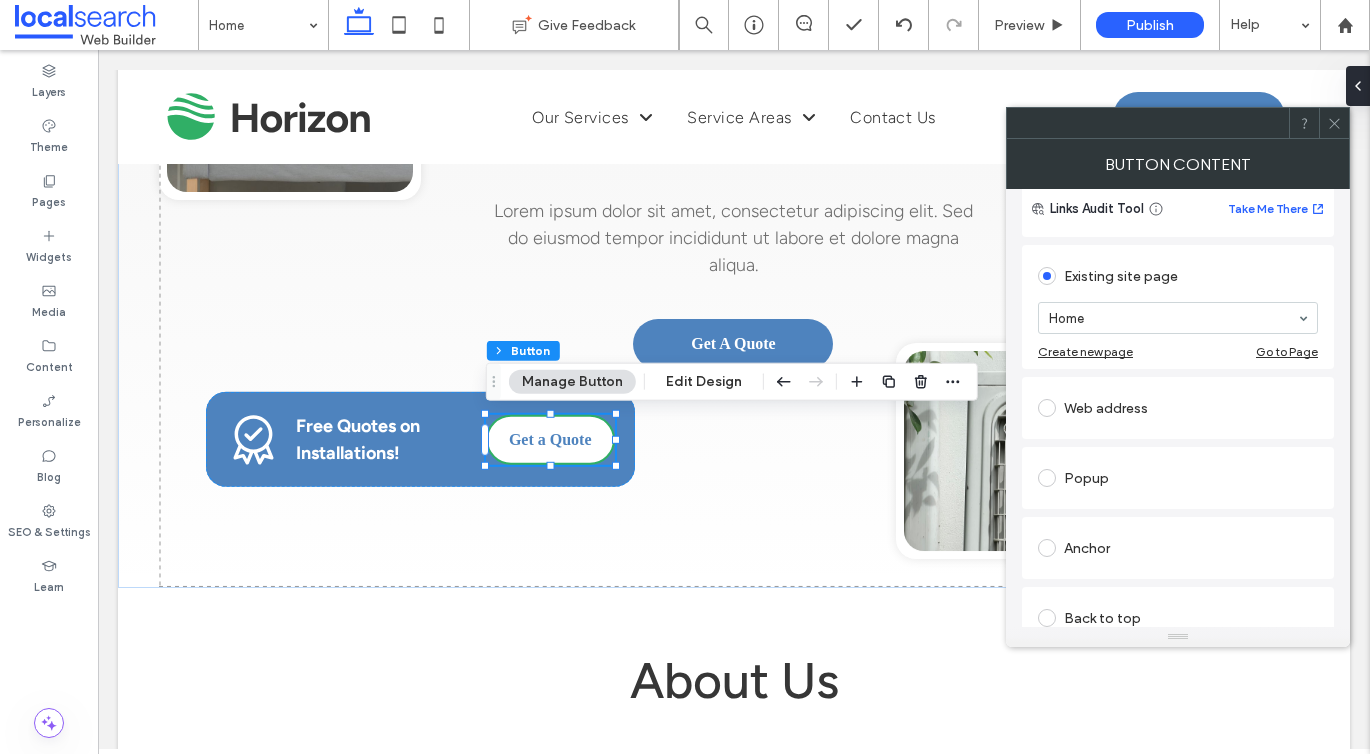type on "**********" 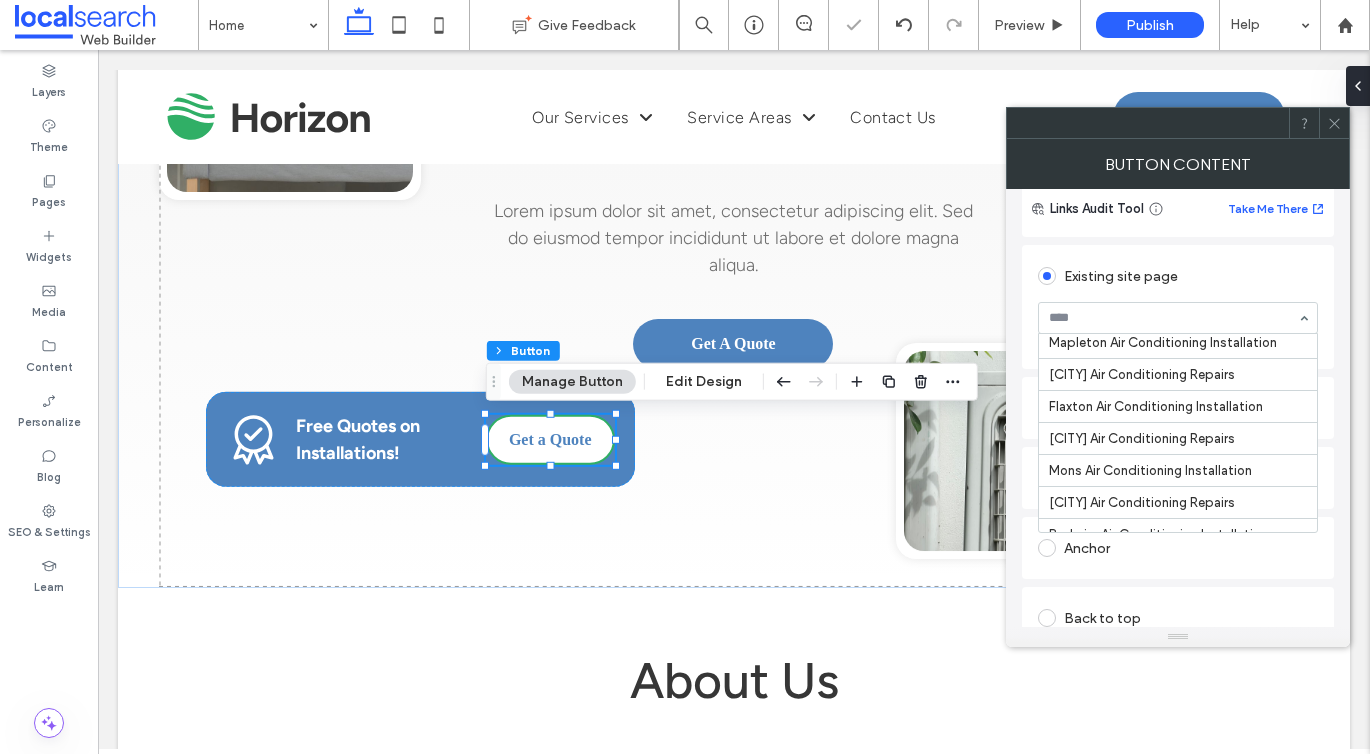 scroll, scrollTop: 1022, scrollLeft: 0, axis: vertical 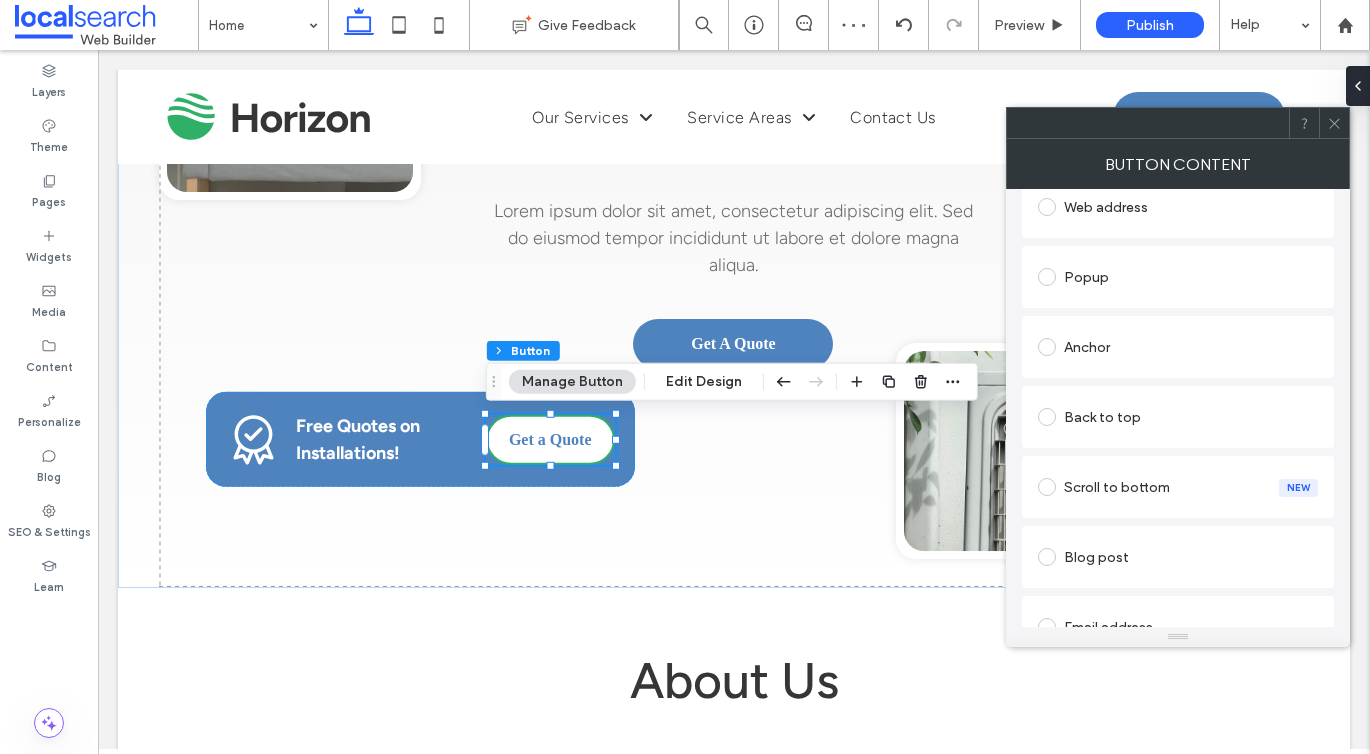 click at bounding box center [1334, 123] 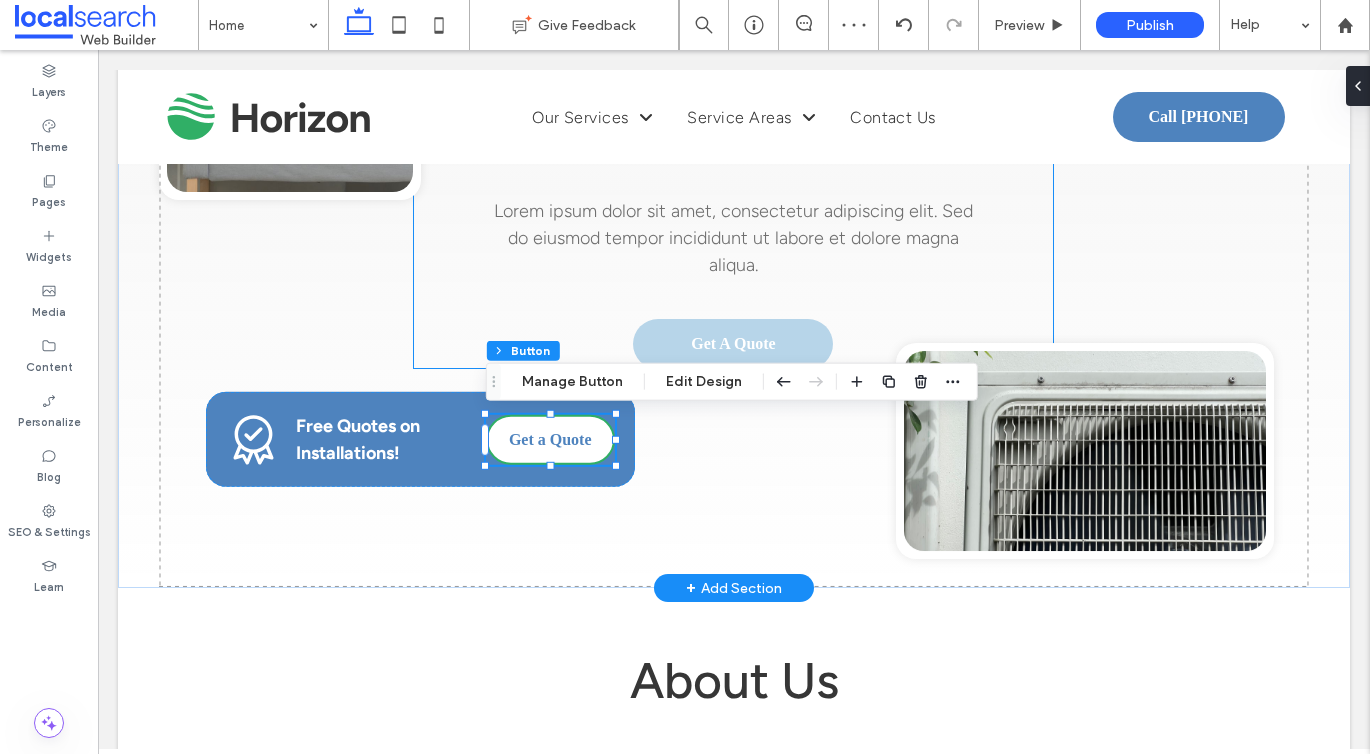 click on "Get A Quote" at bounding box center [733, 344] 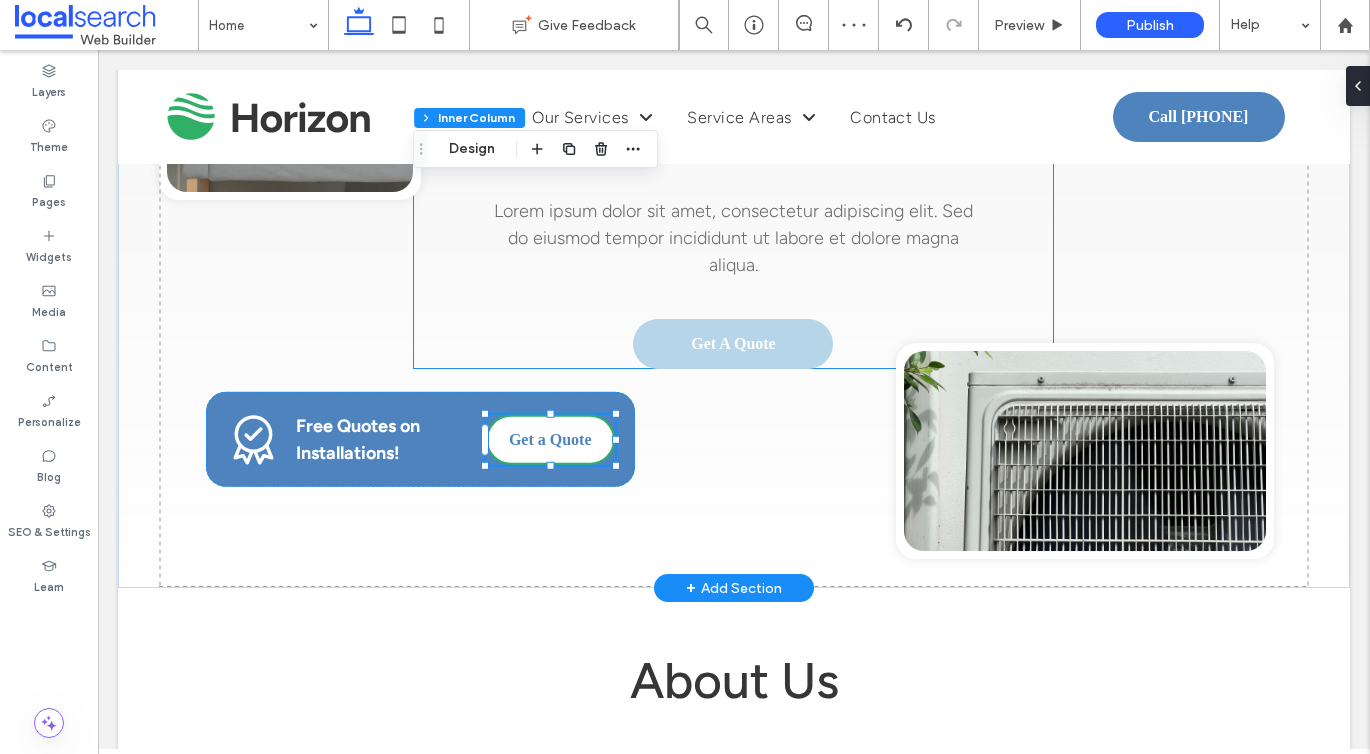 click on "Get A Quote" at bounding box center (733, 344) 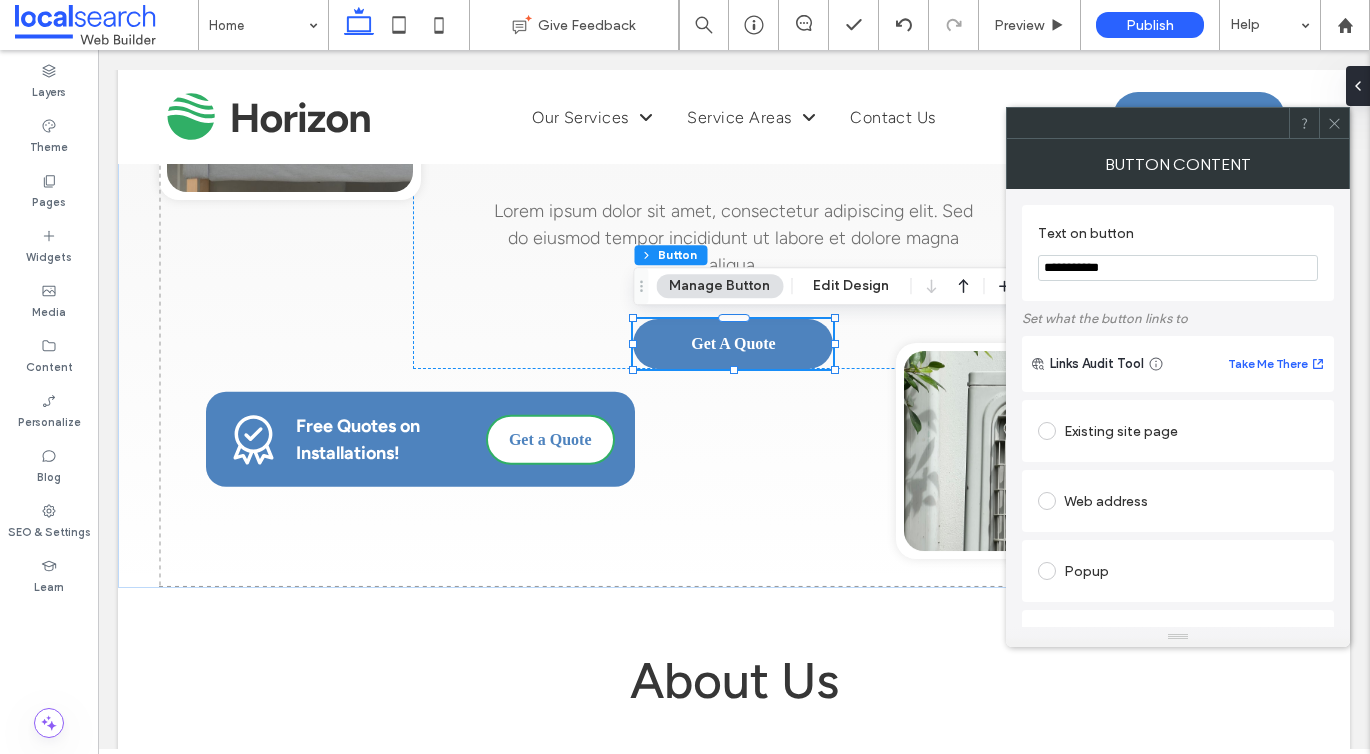 click on "**********" at bounding box center [1178, 268] 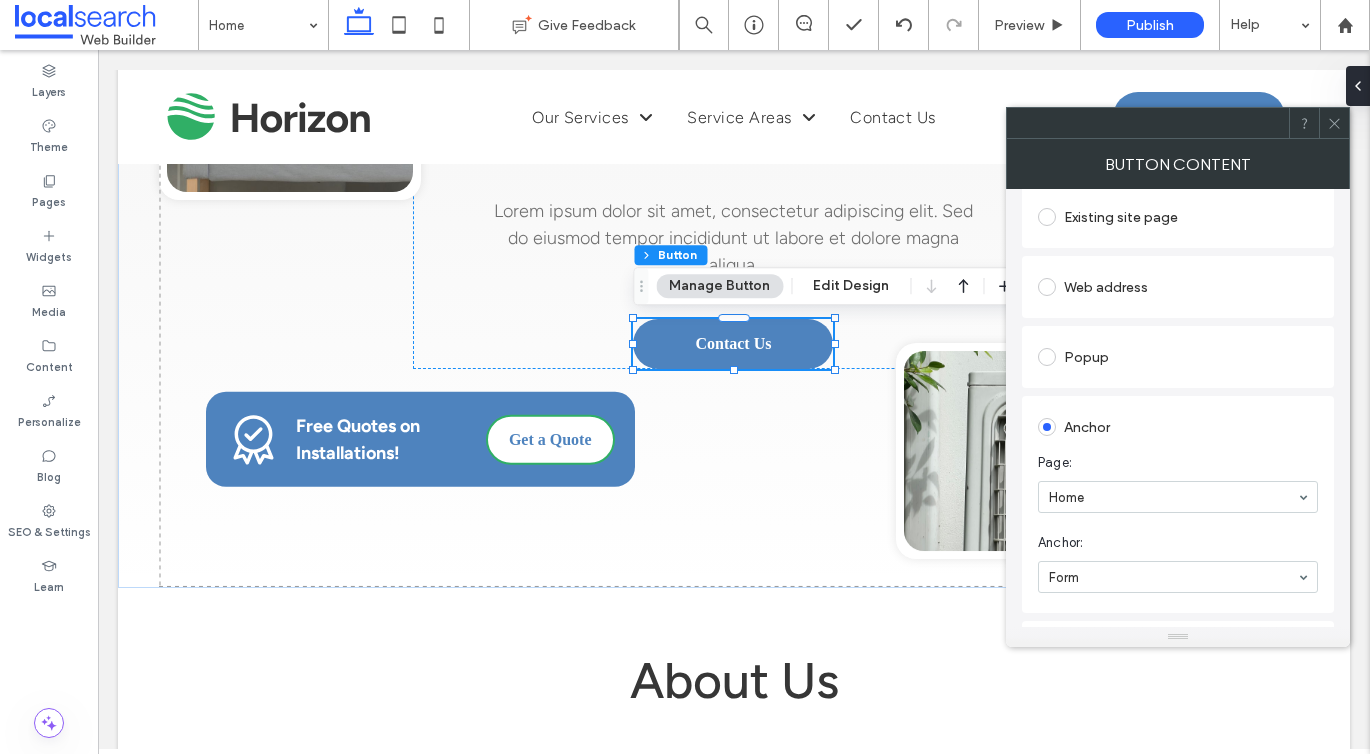 scroll, scrollTop: 208, scrollLeft: 0, axis: vertical 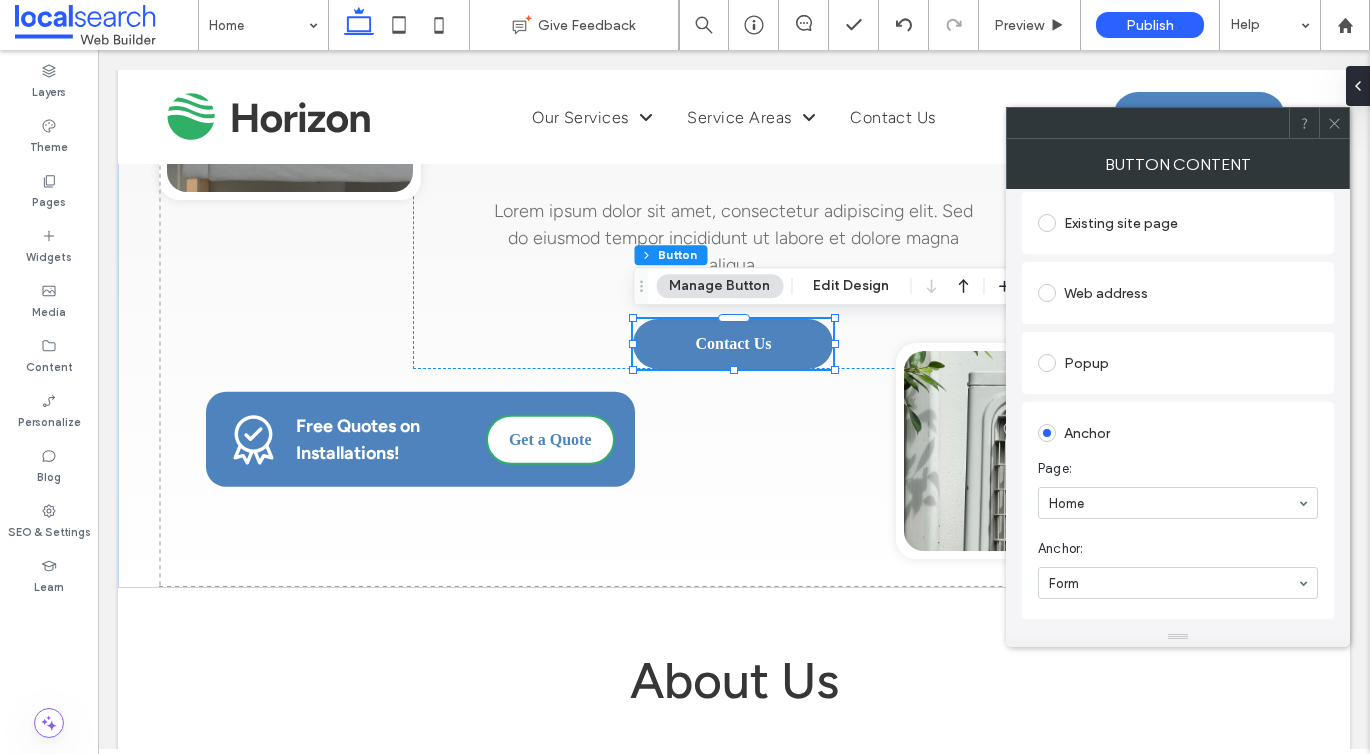 type on "**********" 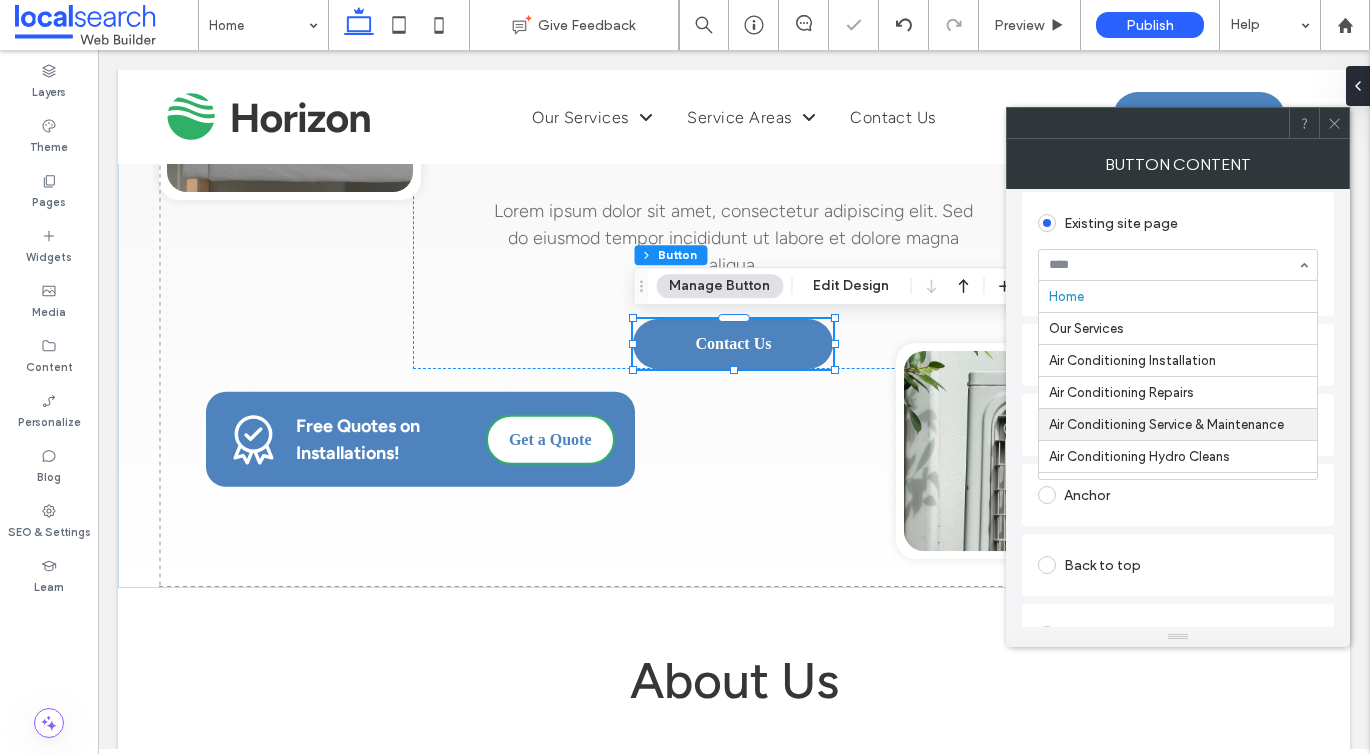scroll, scrollTop: 1022, scrollLeft: 0, axis: vertical 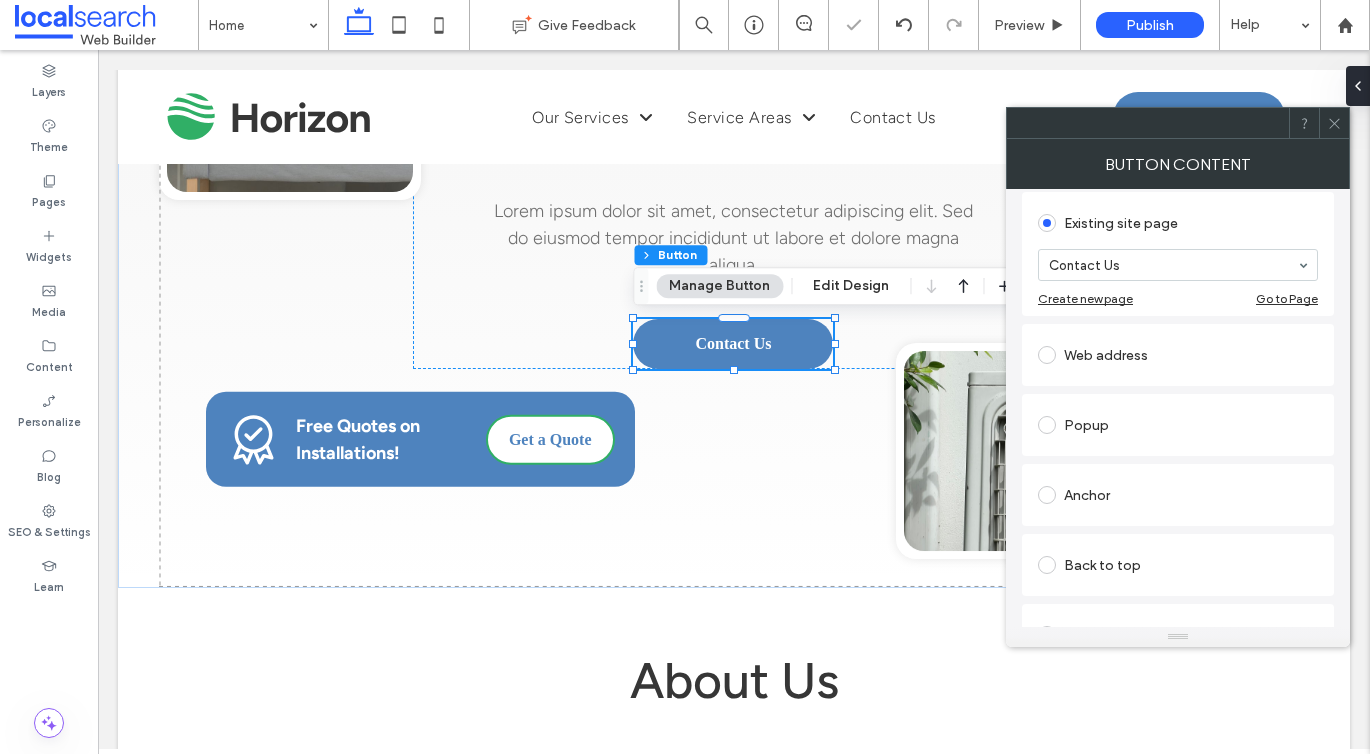 click at bounding box center (1334, 123) 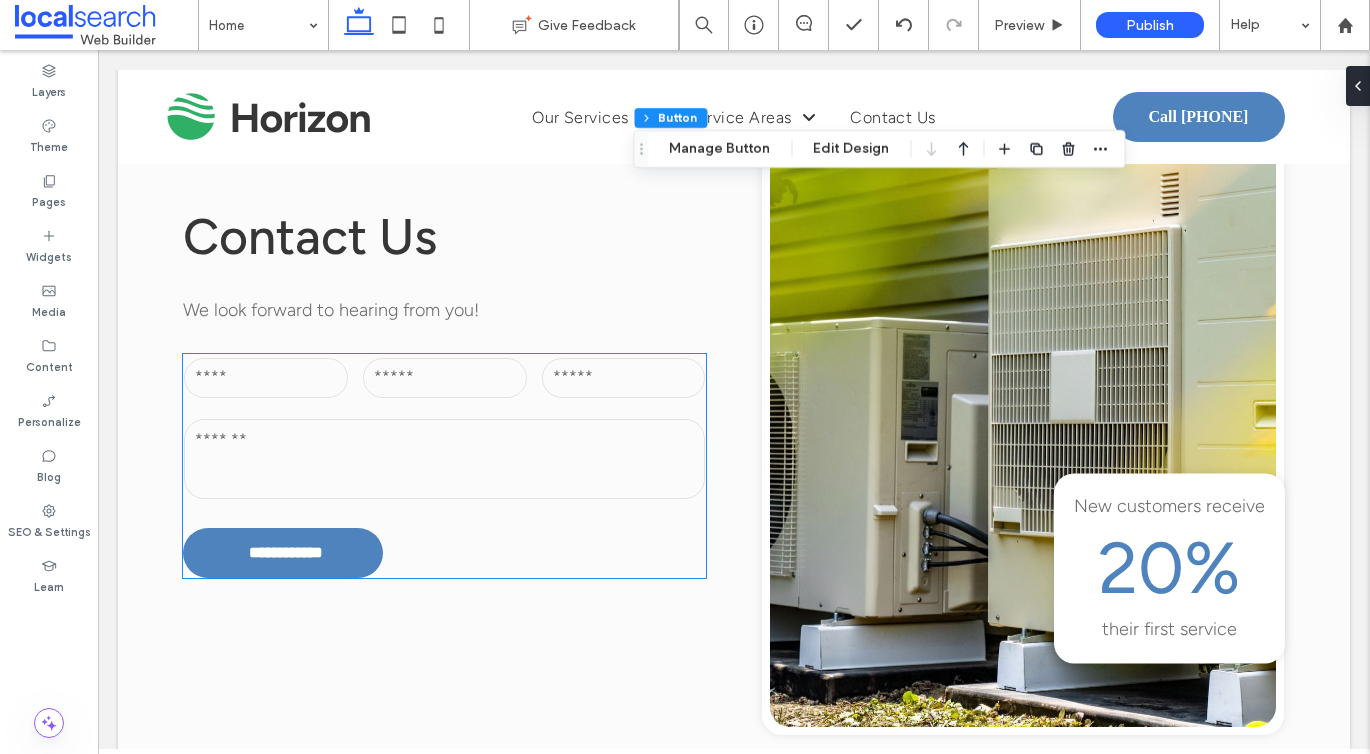 scroll, scrollTop: 4141, scrollLeft: 0, axis: vertical 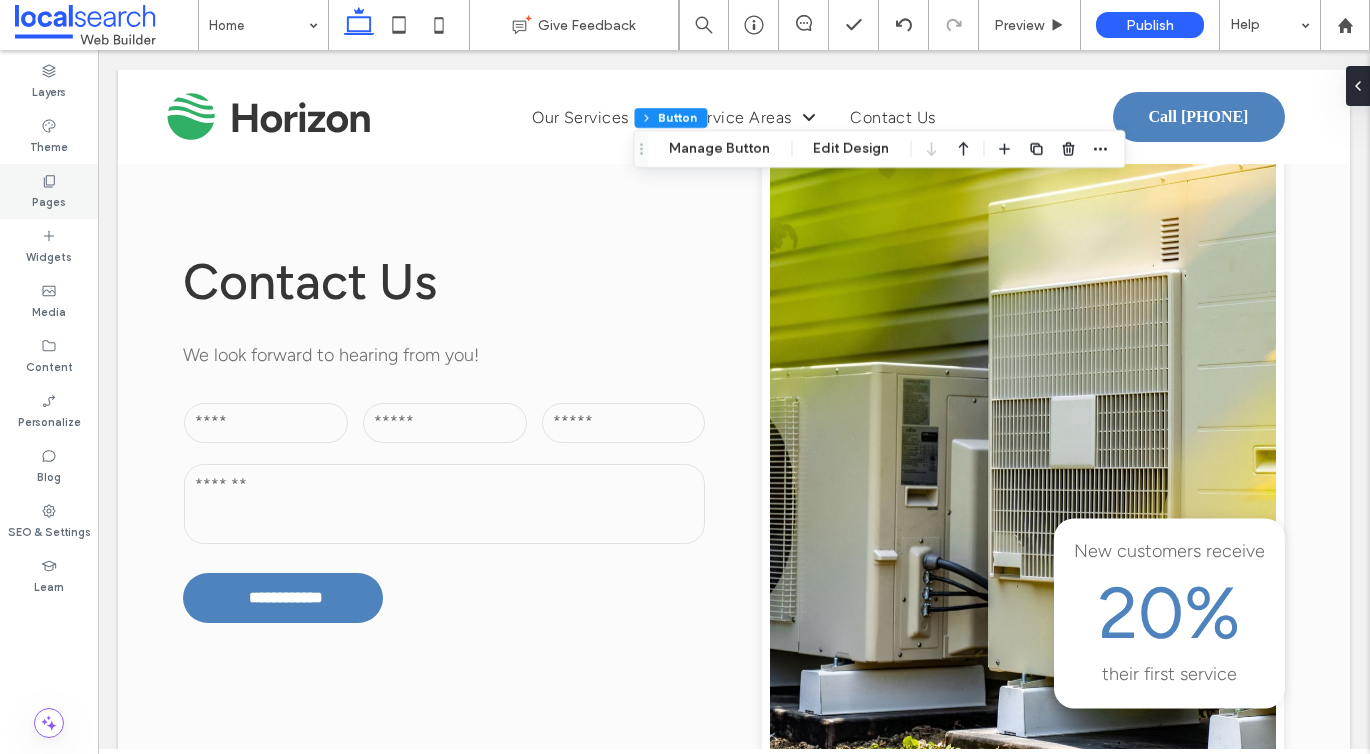 click on "Pages" at bounding box center (49, 191) 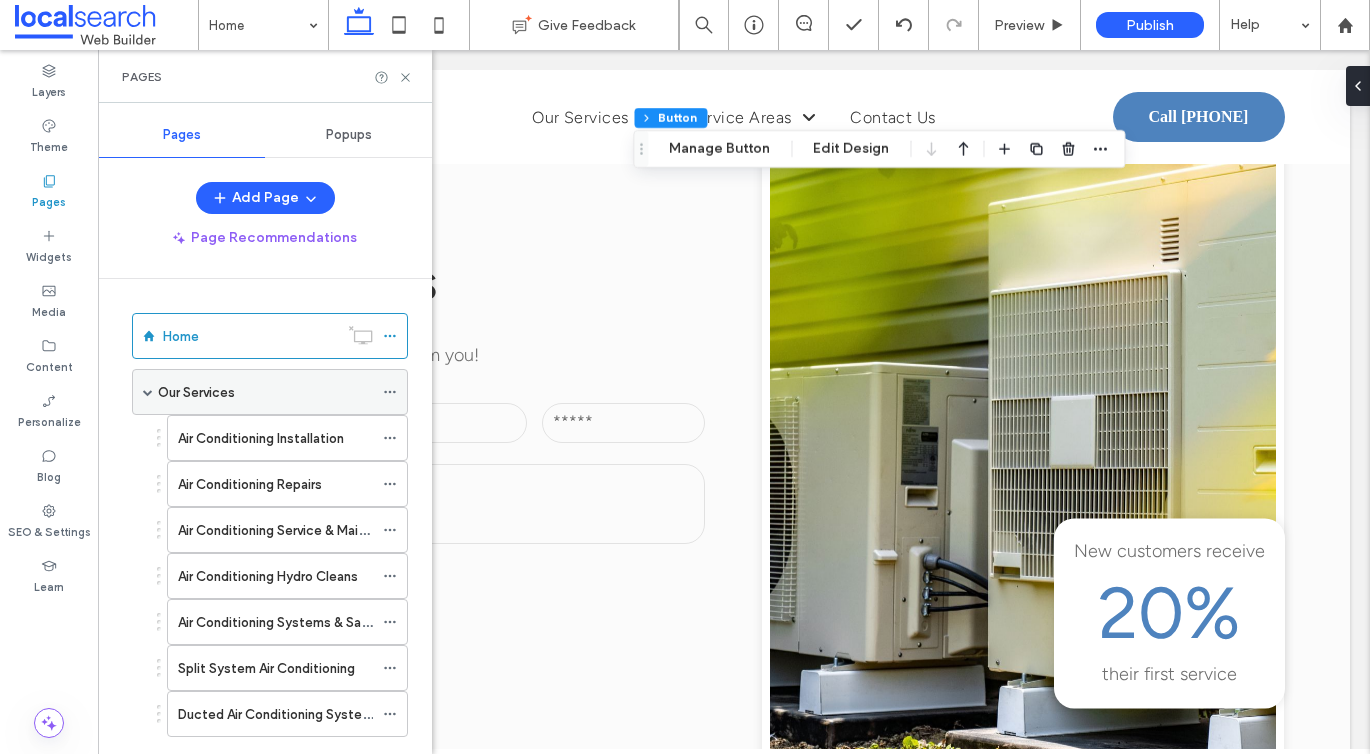 click on "Our Services" at bounding box center [196, 392] 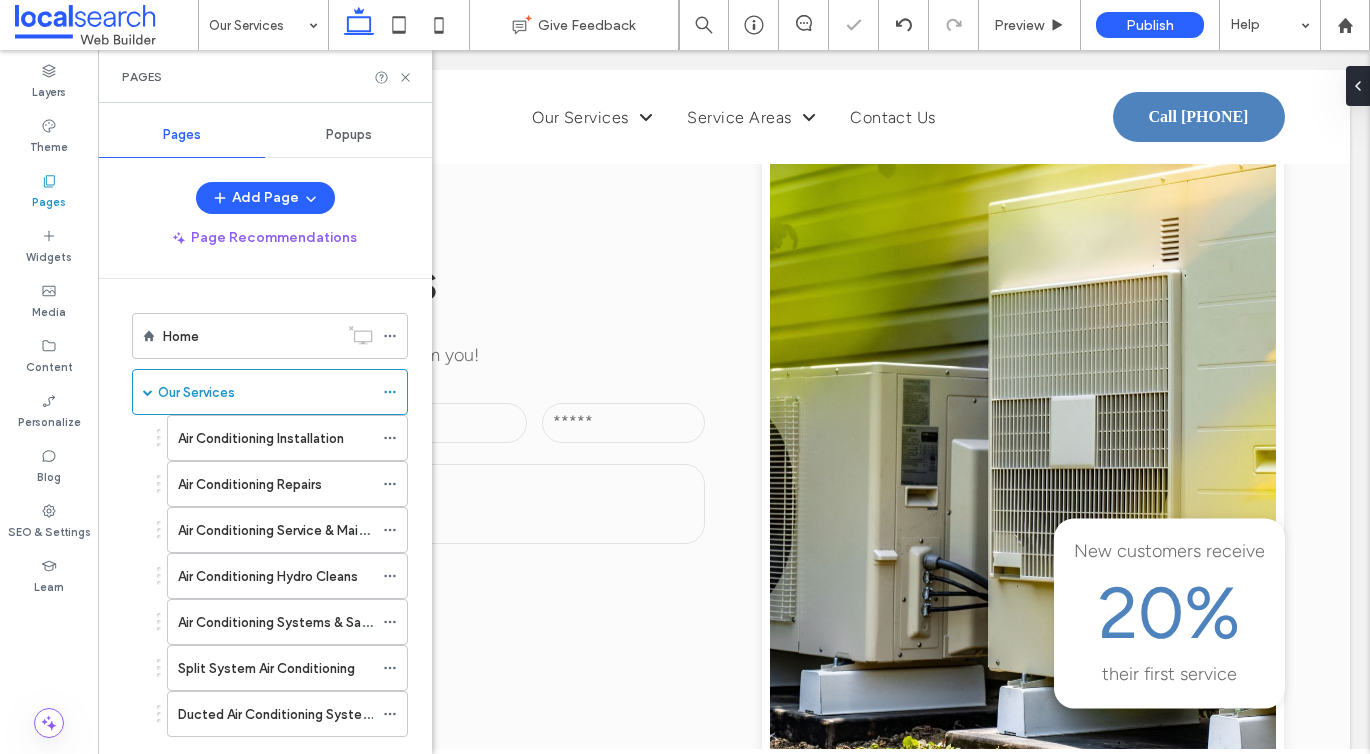 click 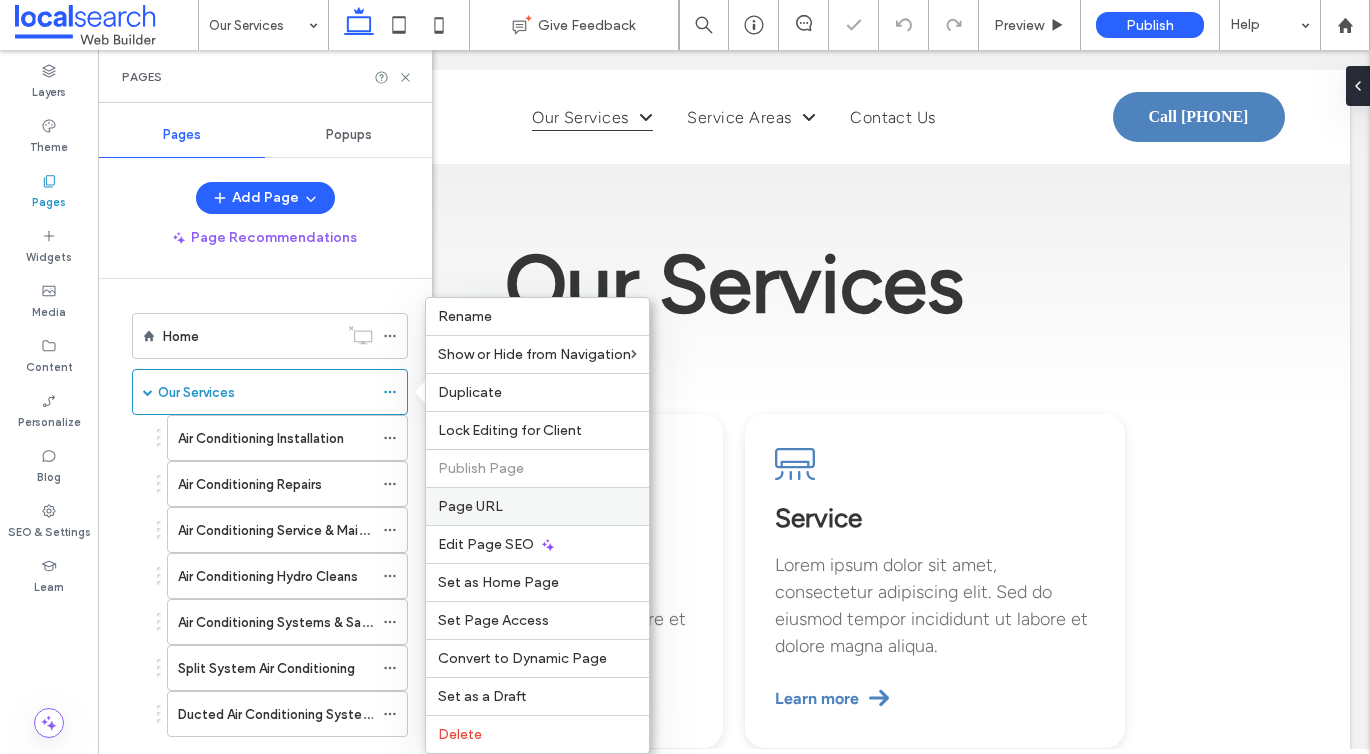 scroll, scrollTop: 0, scrollLeft: 0, axis: both 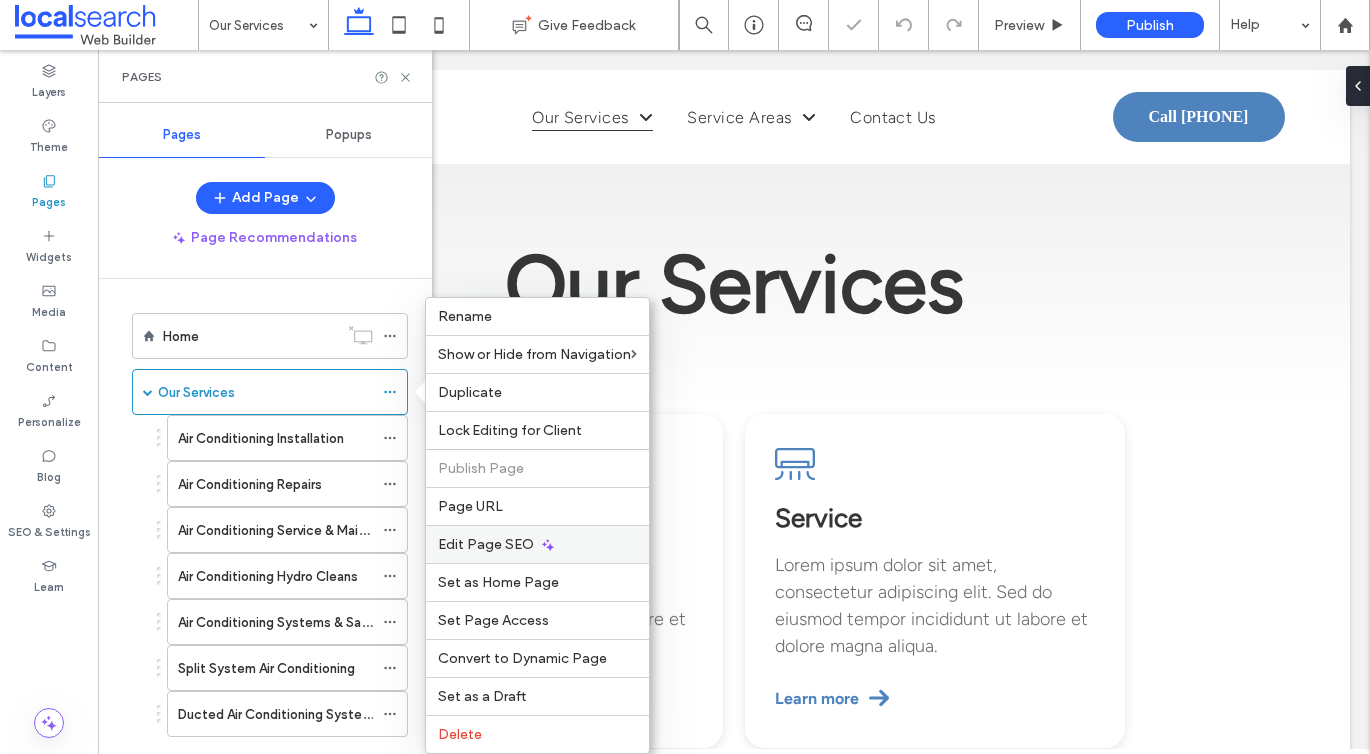 click on "Edit Page SEO" at bounding box center (486, 544) 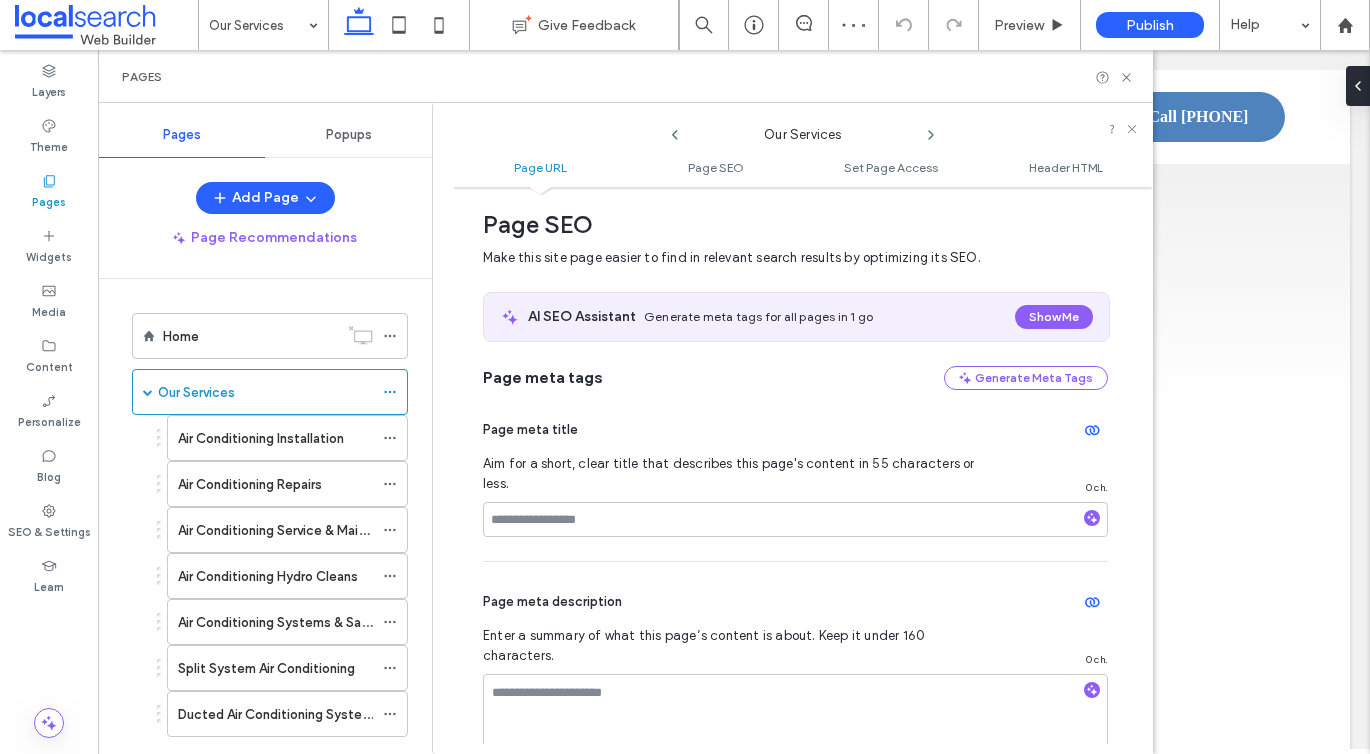 scroll, scrollTop: 0, scrollLeft: 0, axis: both 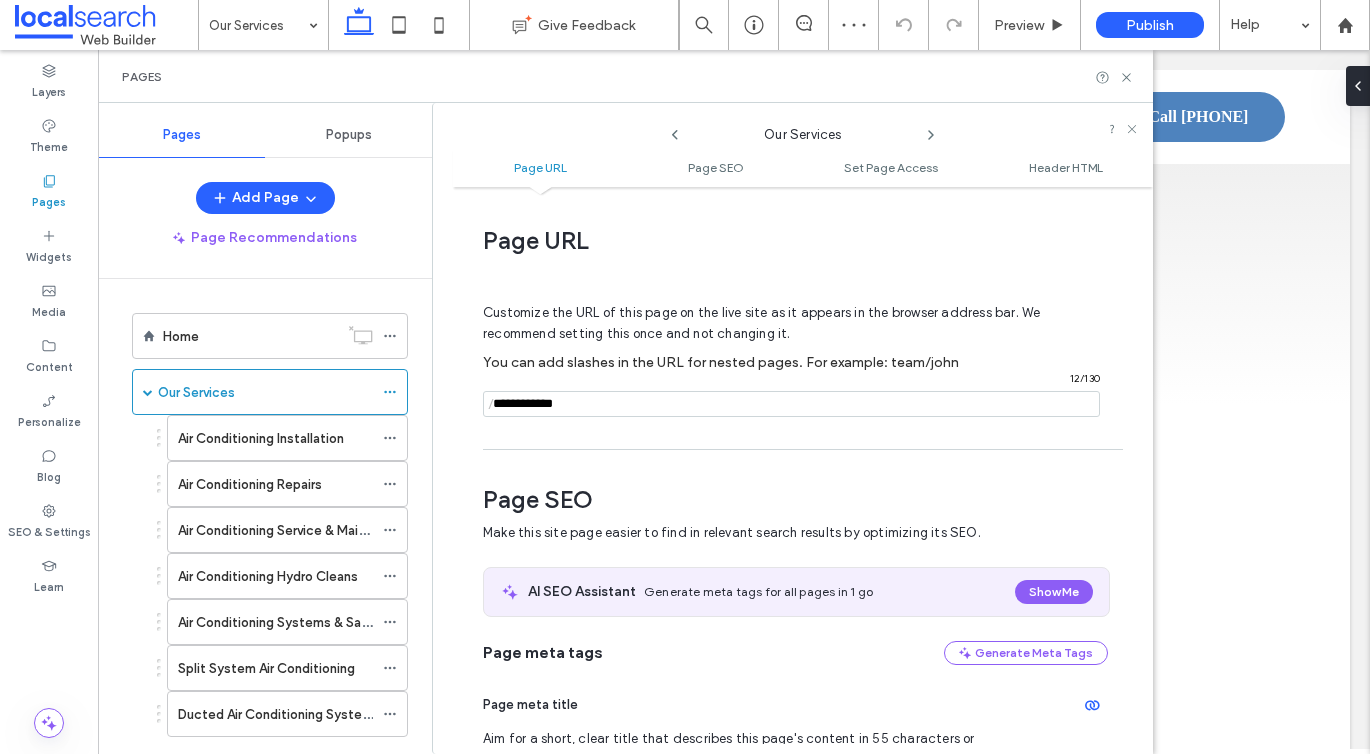 click at bounding box center (791, 404) 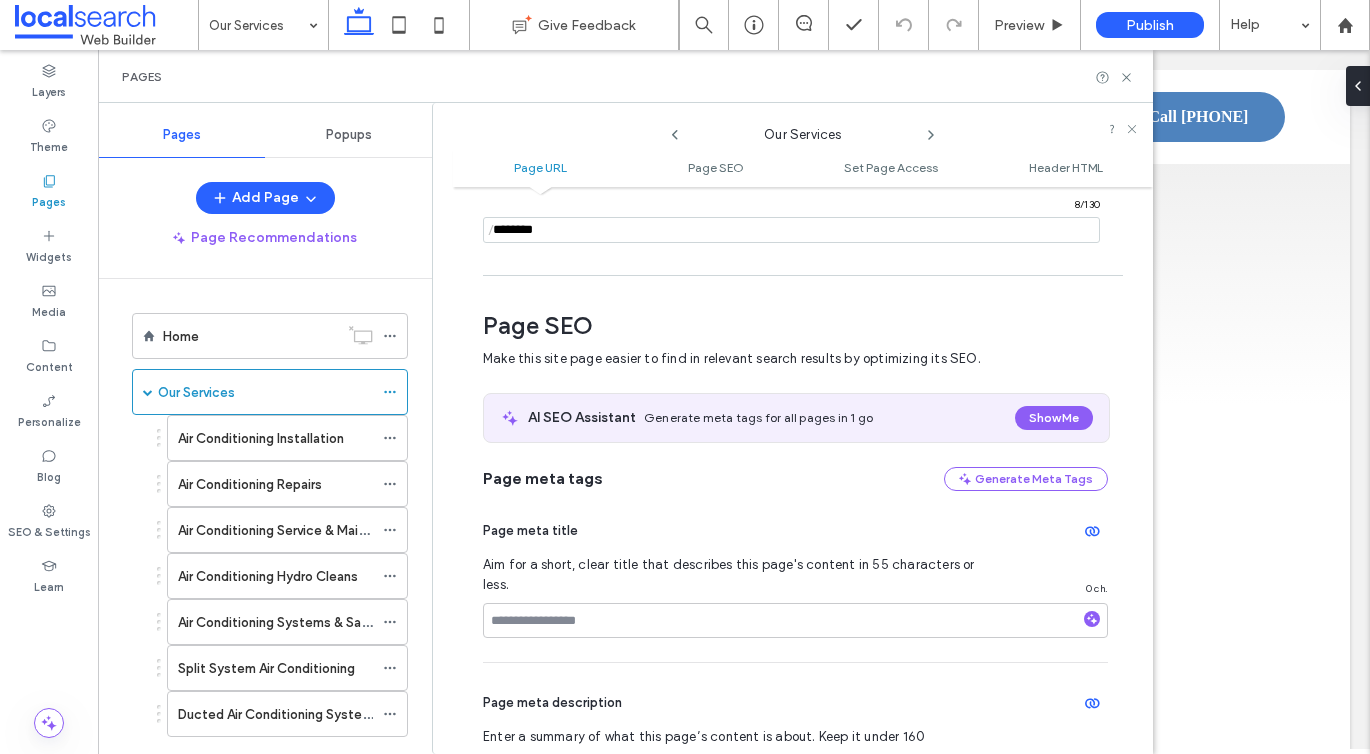 scroll, scrollTop: 213, scrollLeft: 0, axis: vertical 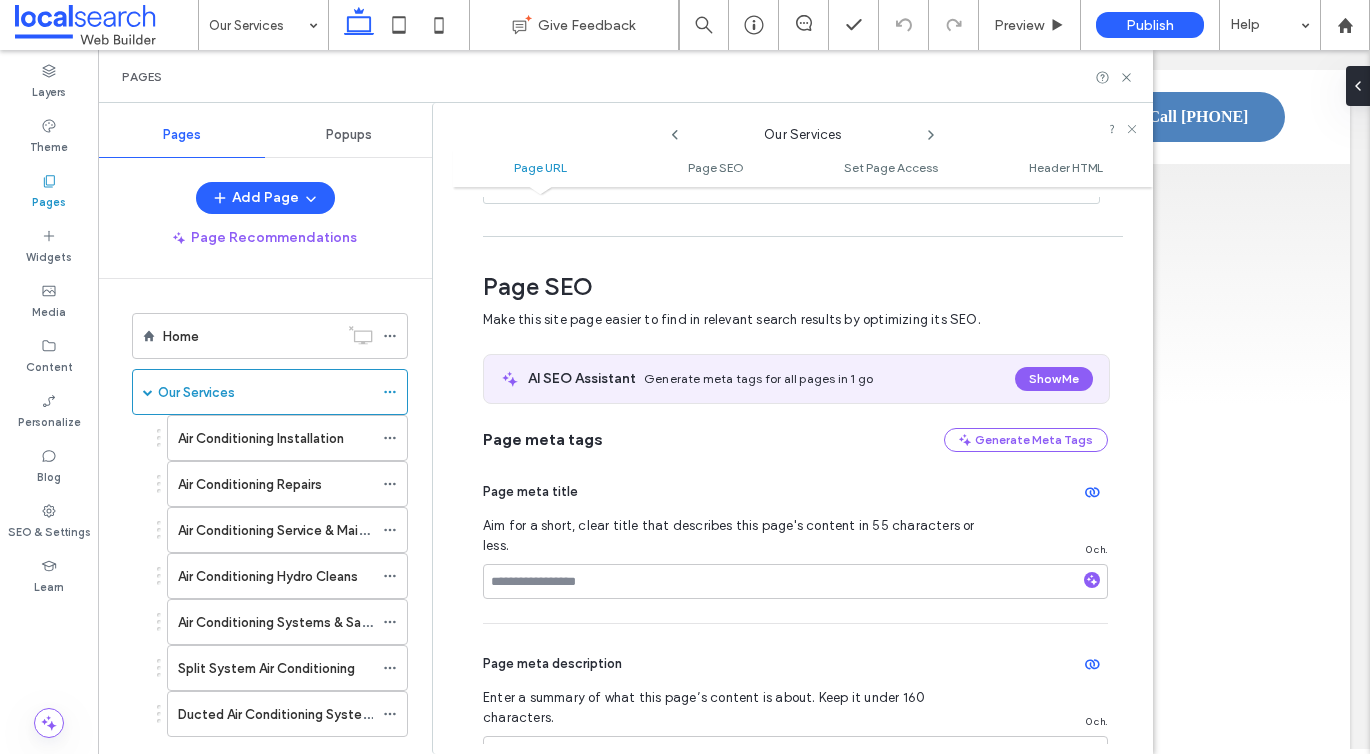 type on "********" 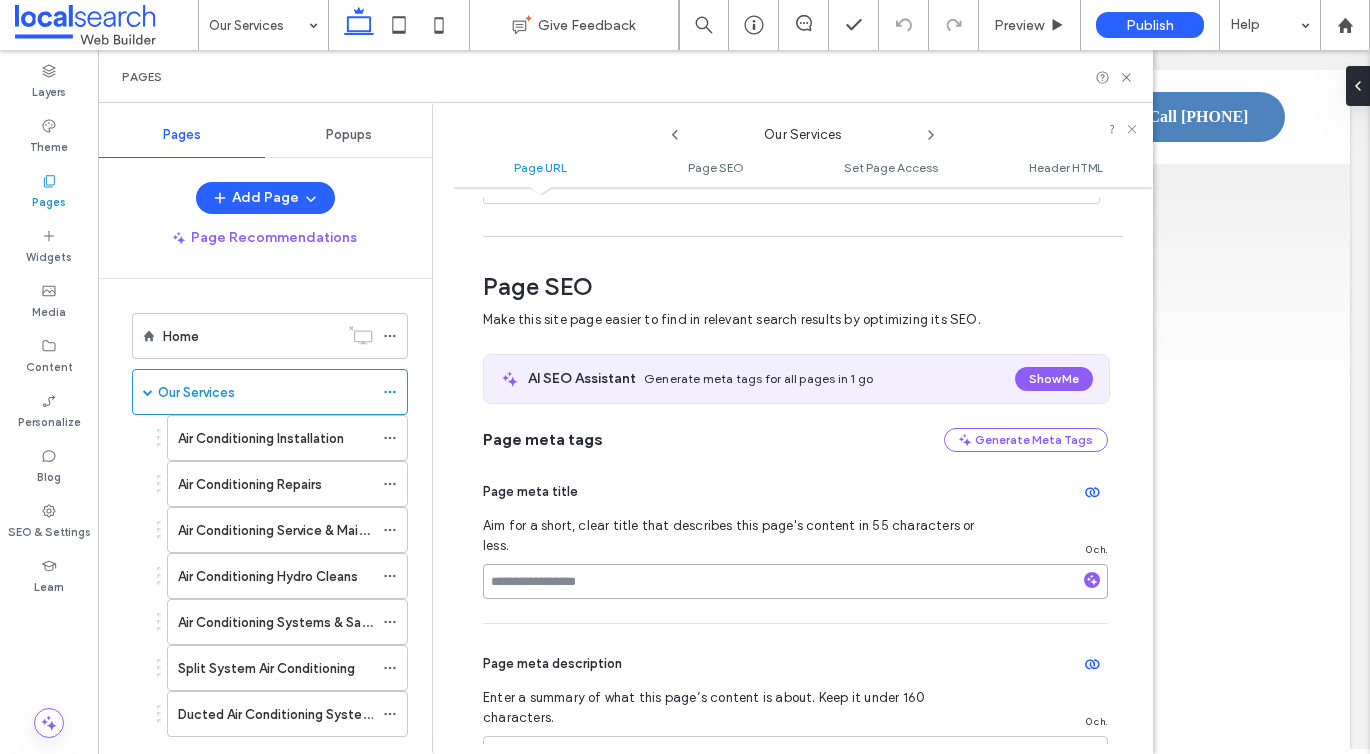 click at bounding box center (795, 581) 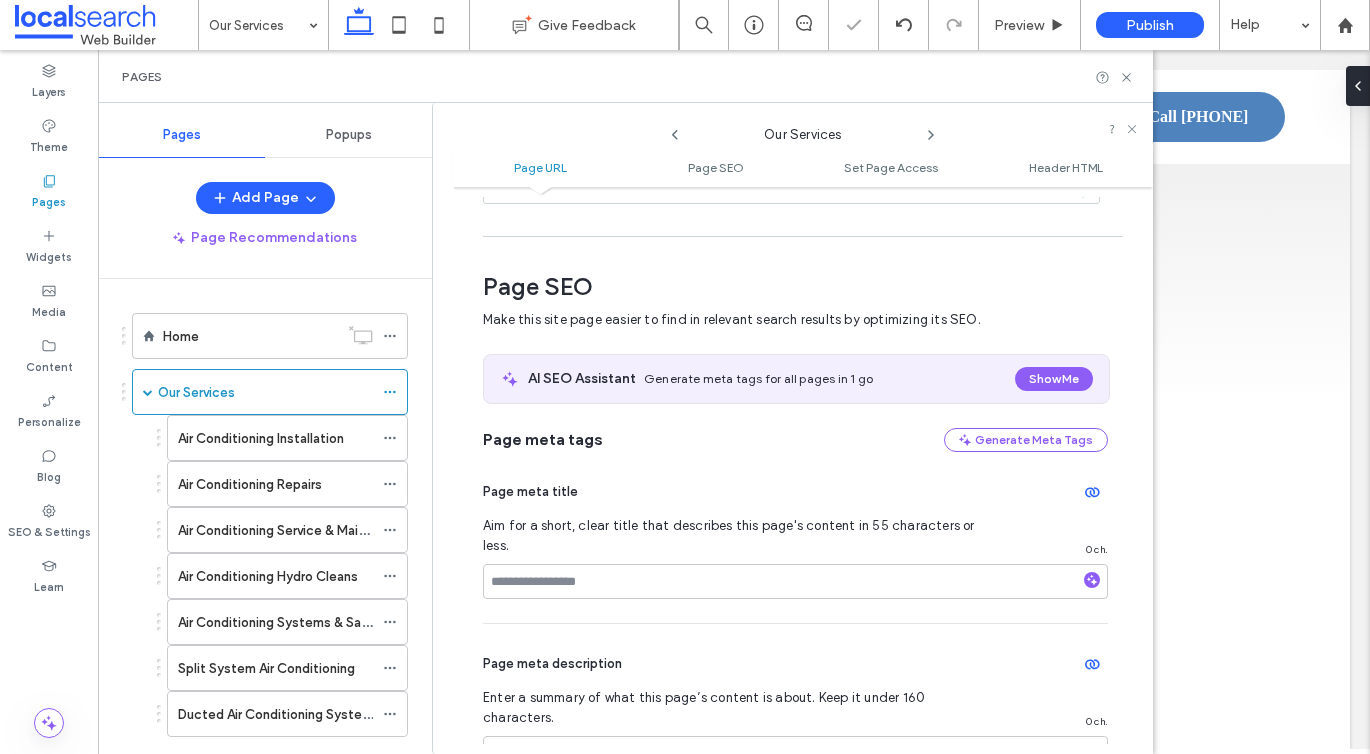 scroll, scrollTop: 0, scrollLeft: 0, axis: both 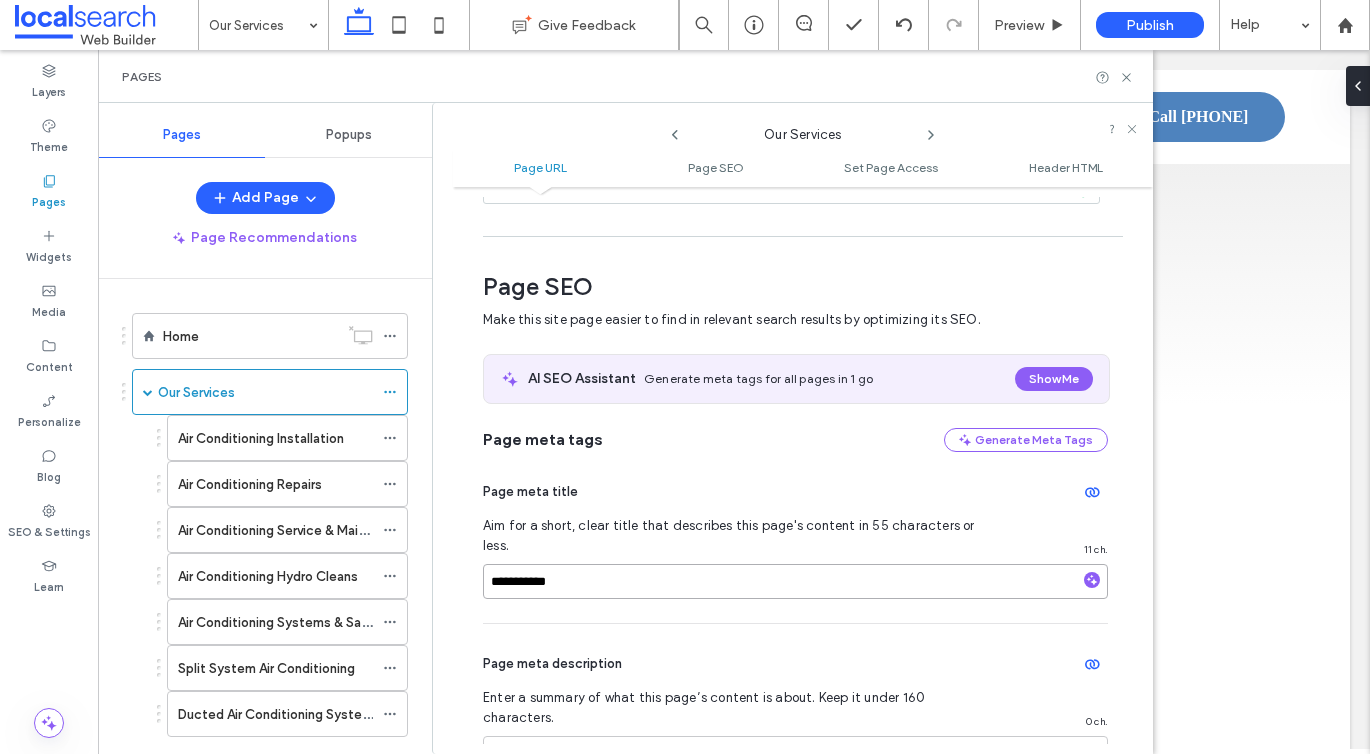 paste on "**********" 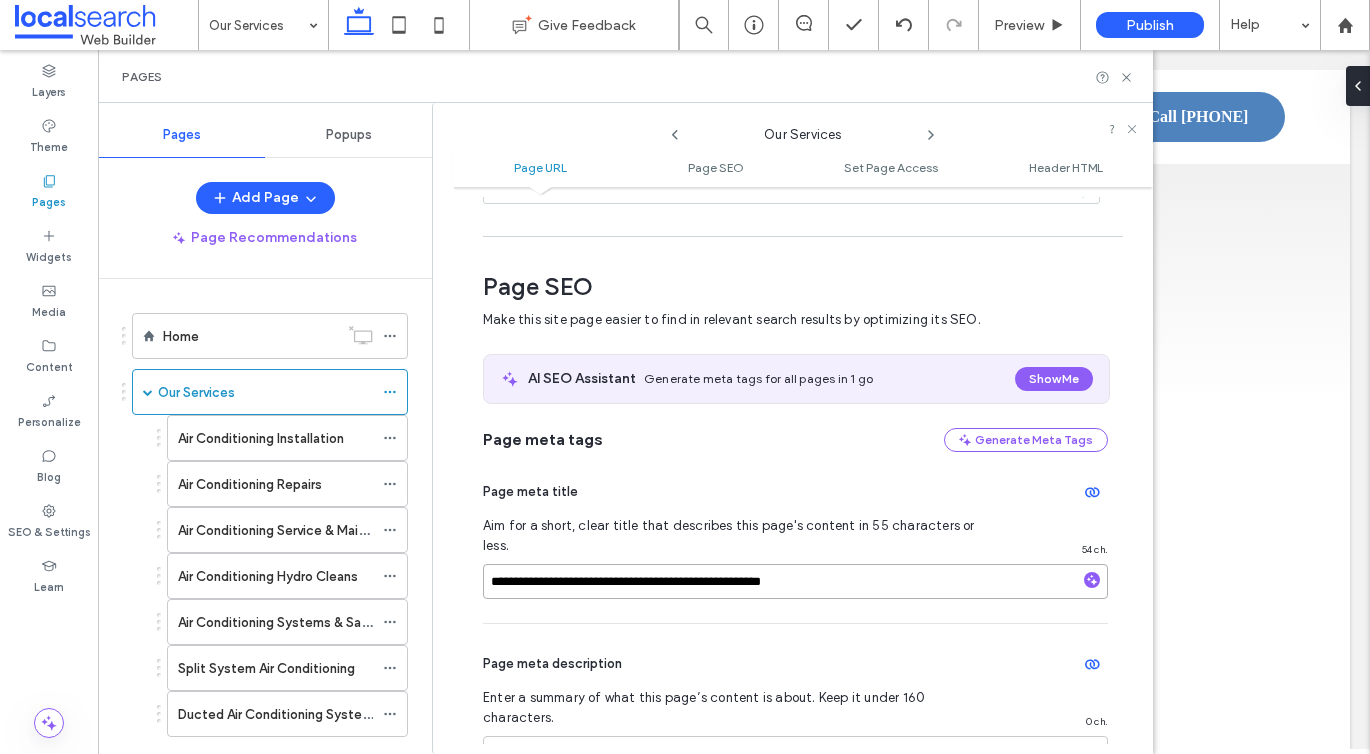 type on "**********" 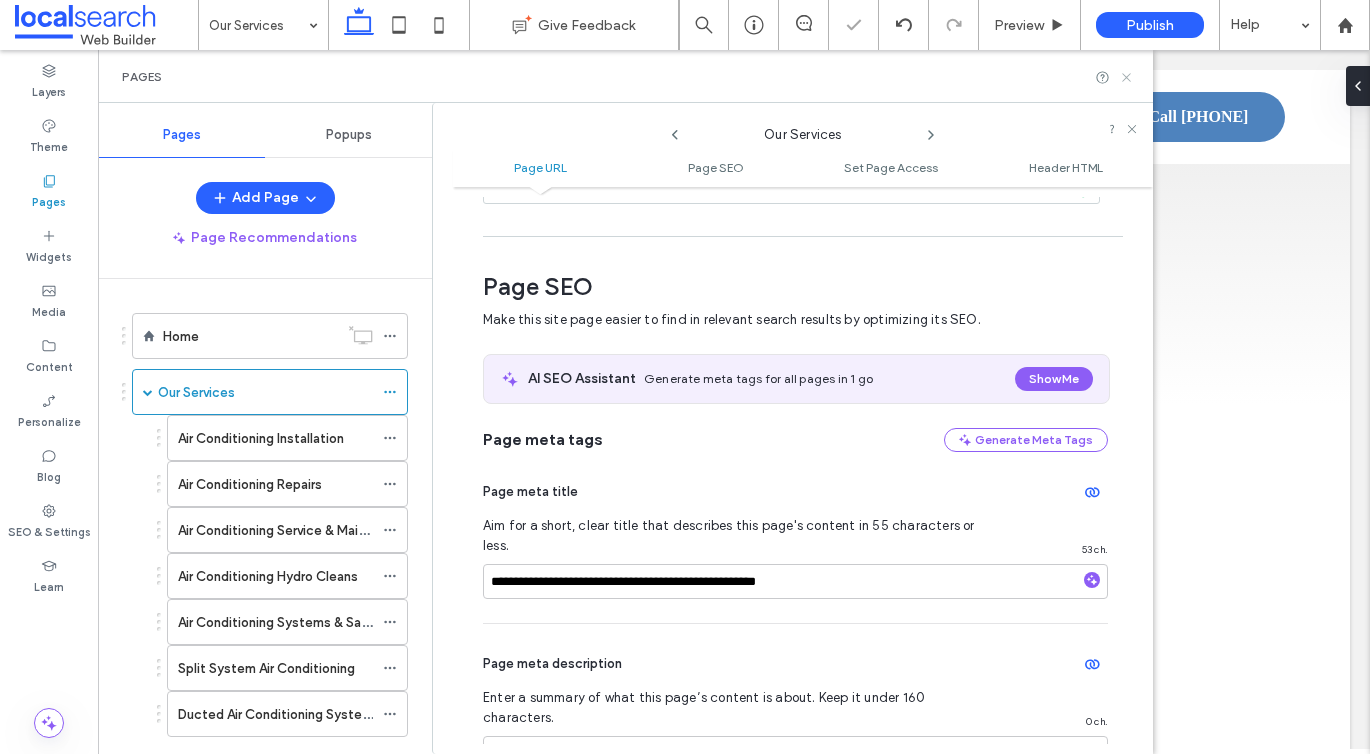 click 